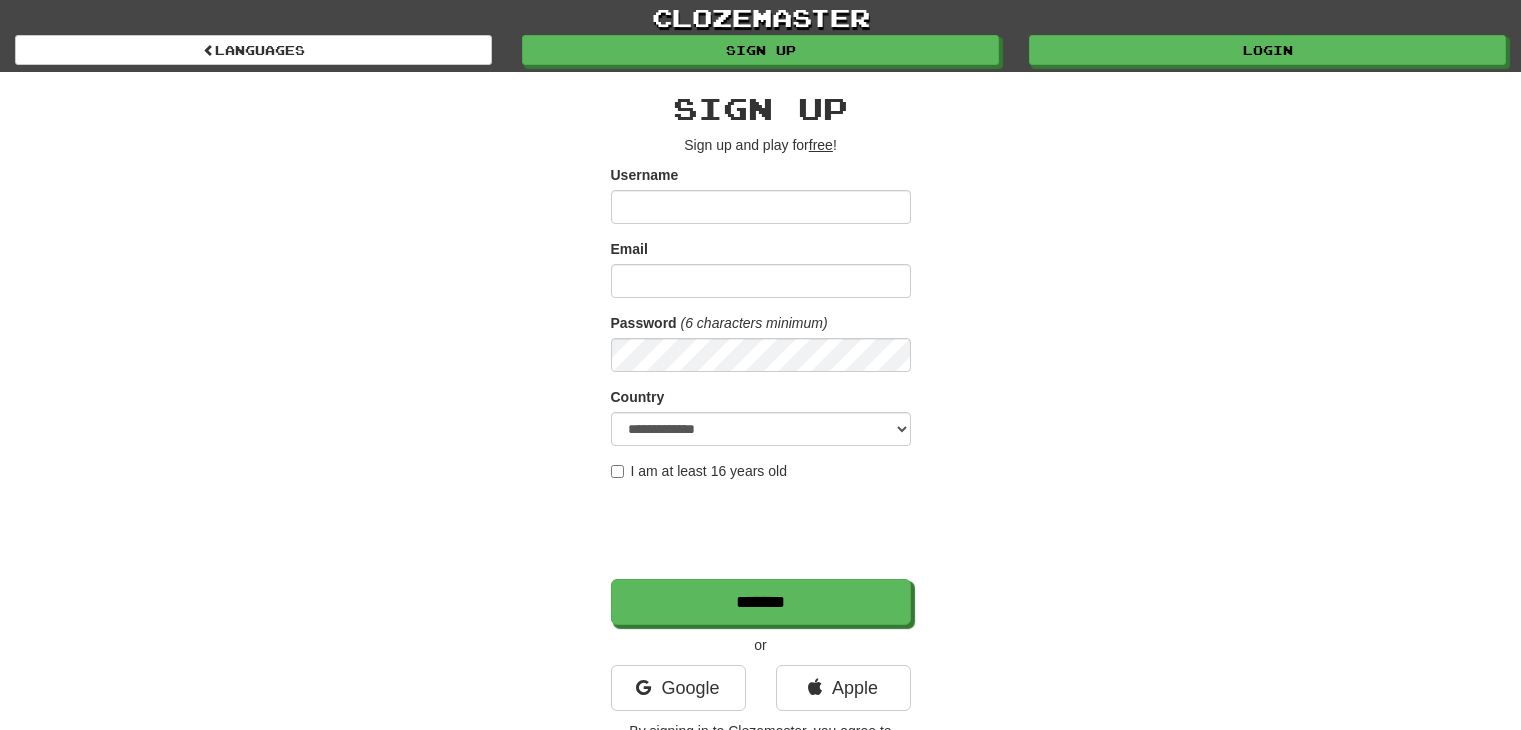 scroll, scrollTop: 0, scrollLeft: 0, axis: both 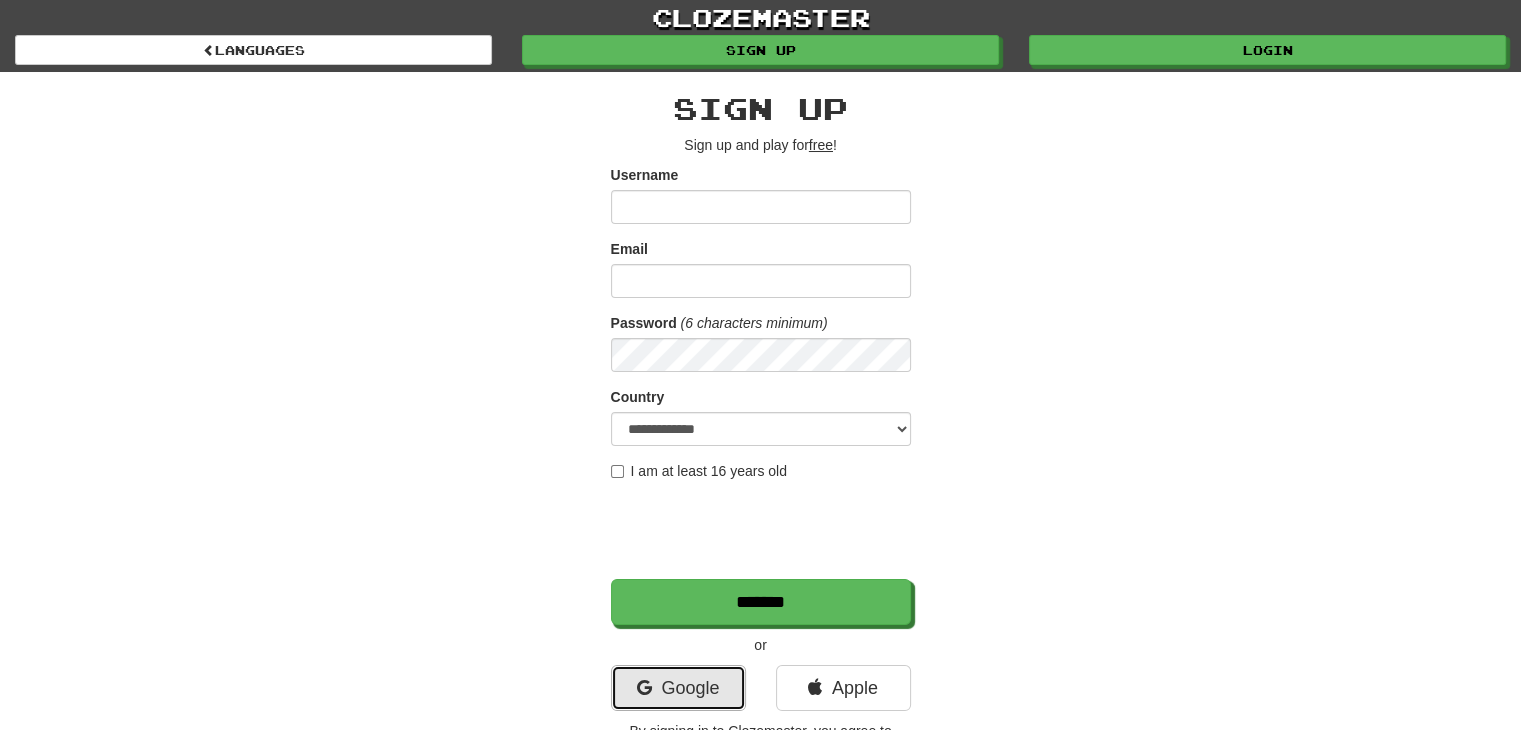 click on "Google" at bounding box center (678, 688) 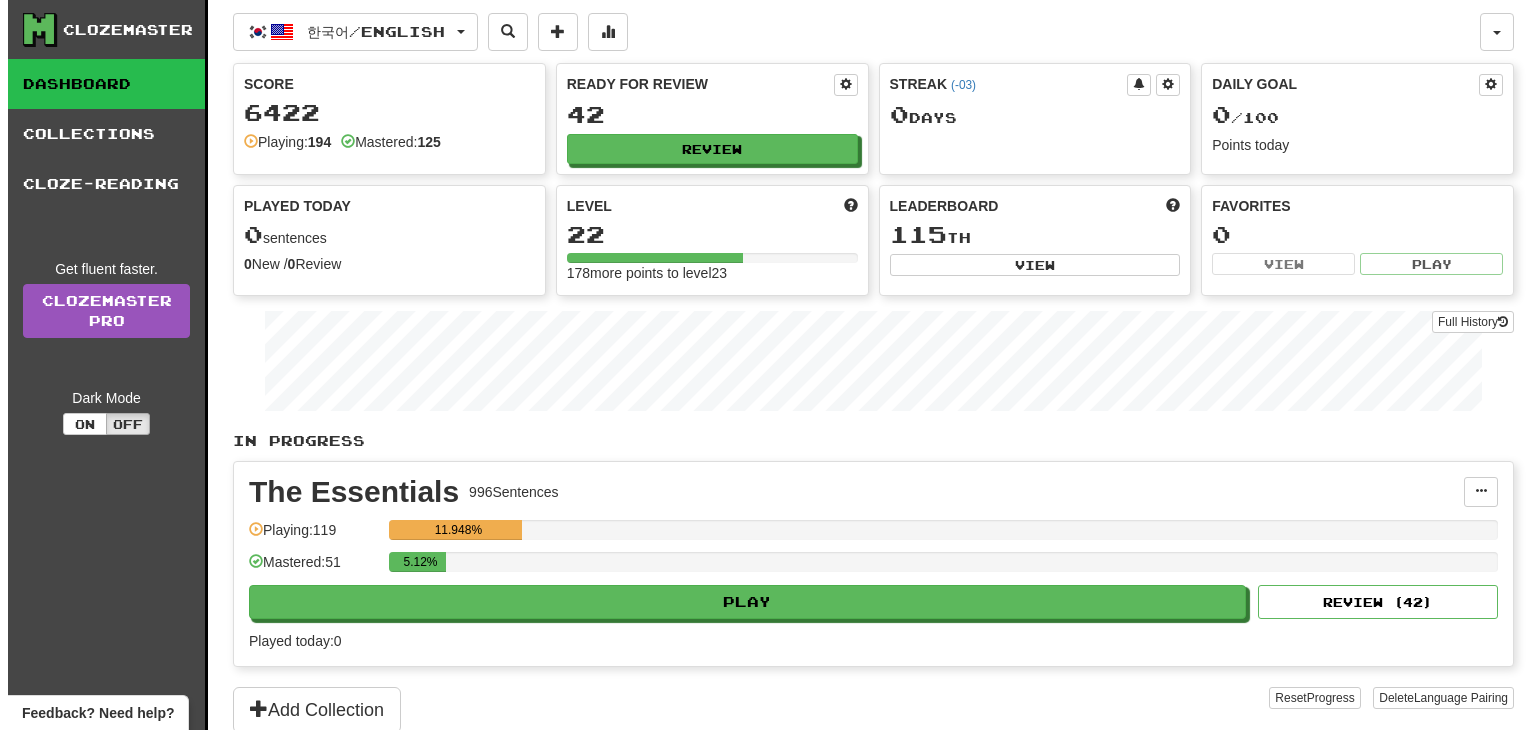 scroll, scrollTop: 0, scrollLeft: 0, axis: both 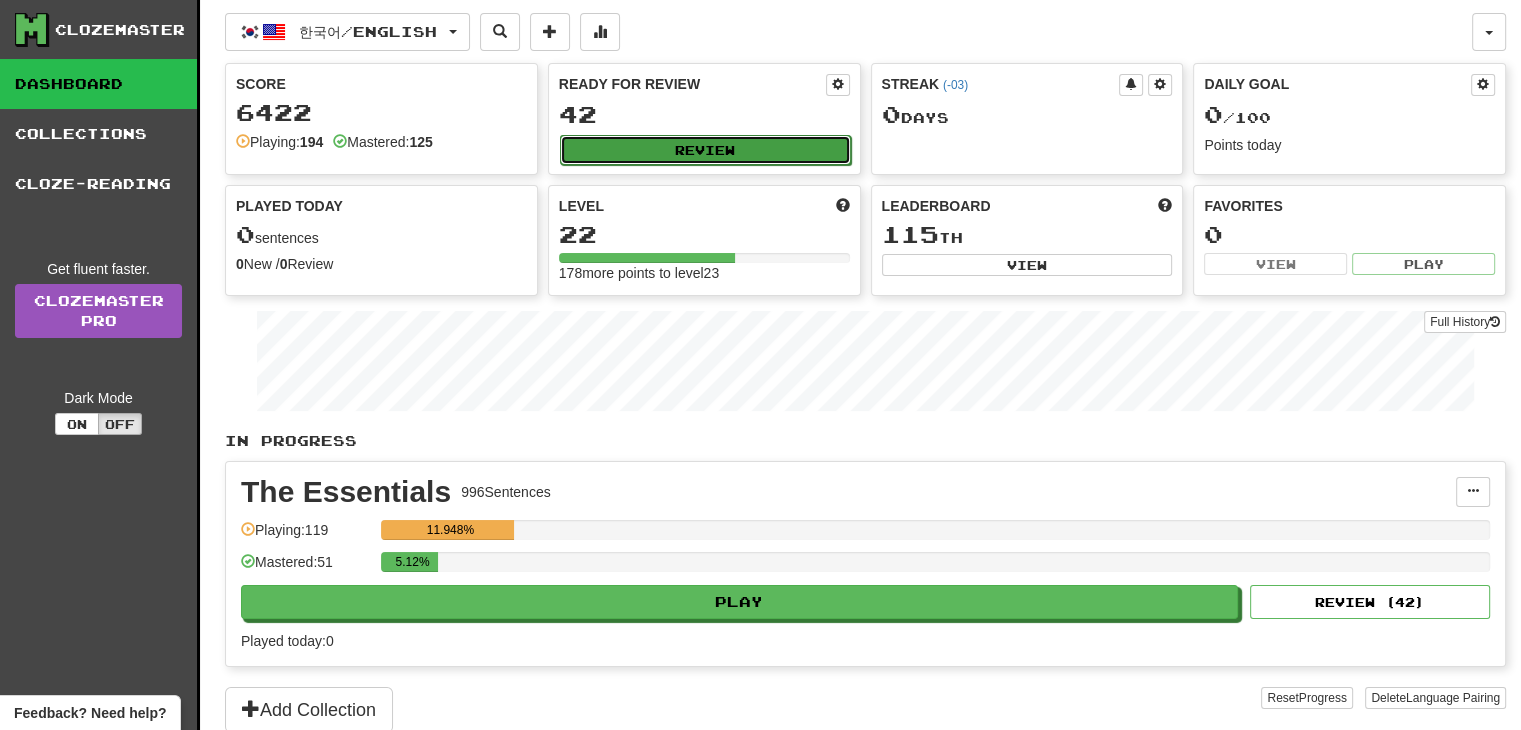 click on "Review" at bounding box center [705, 150] 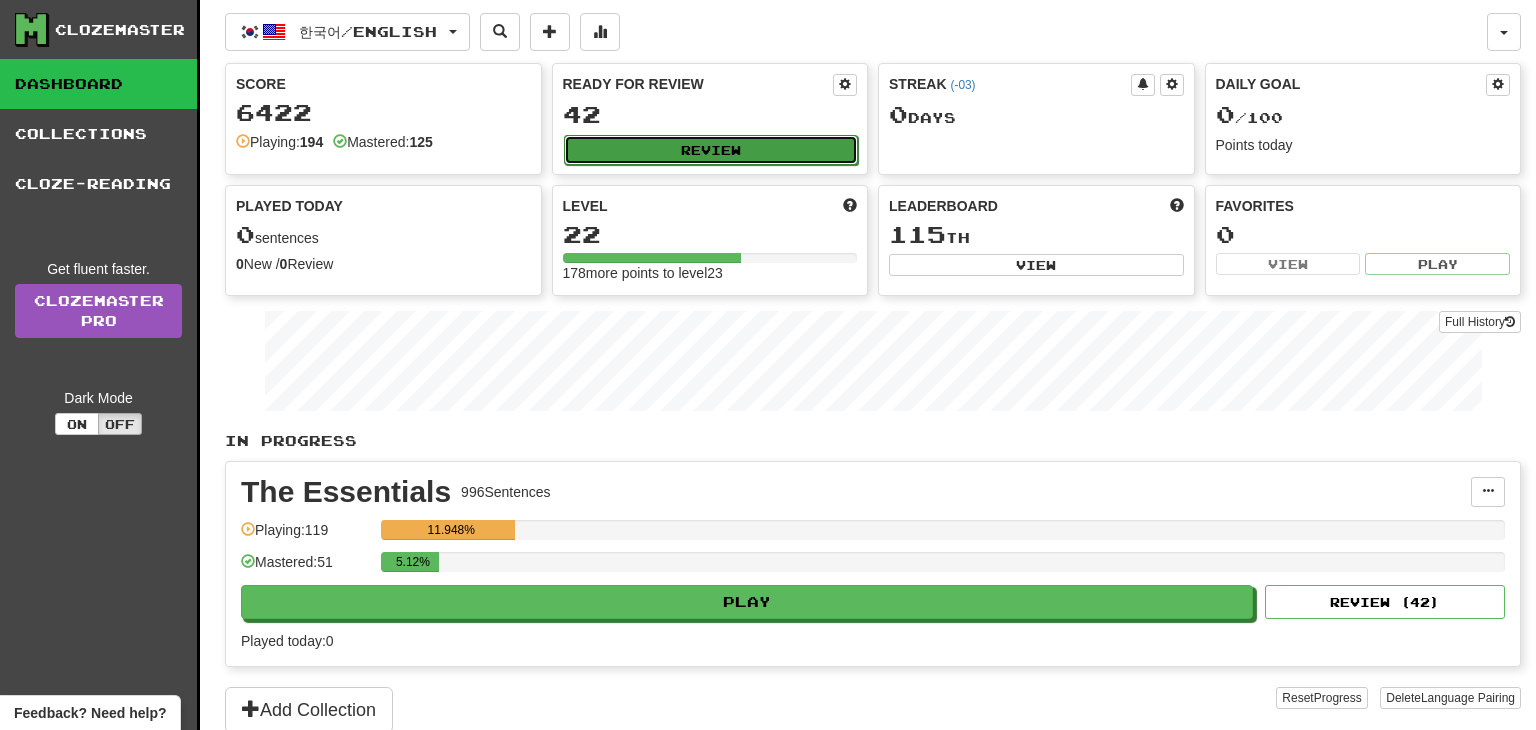 select on "**" 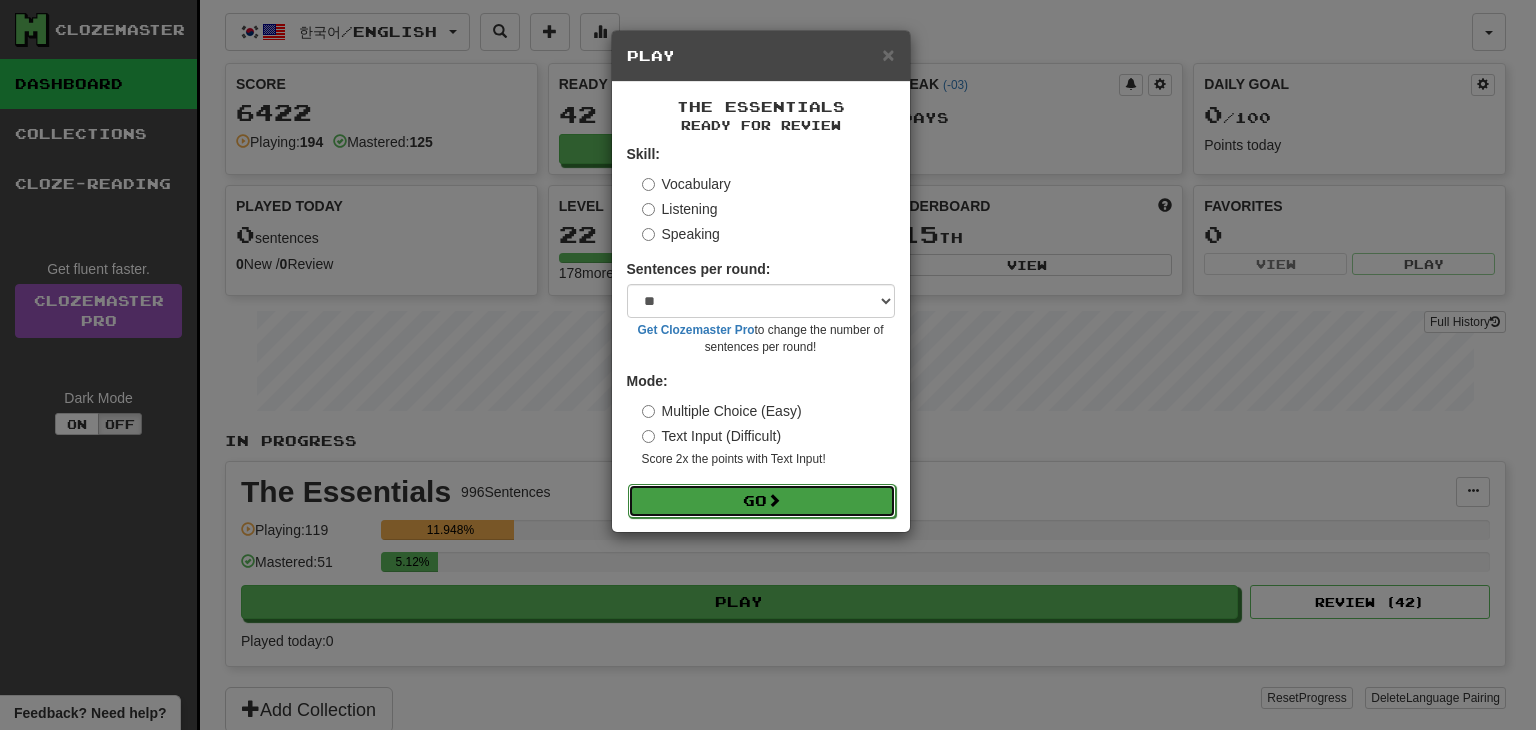 click on "Go" at bounding box center [762, 501] 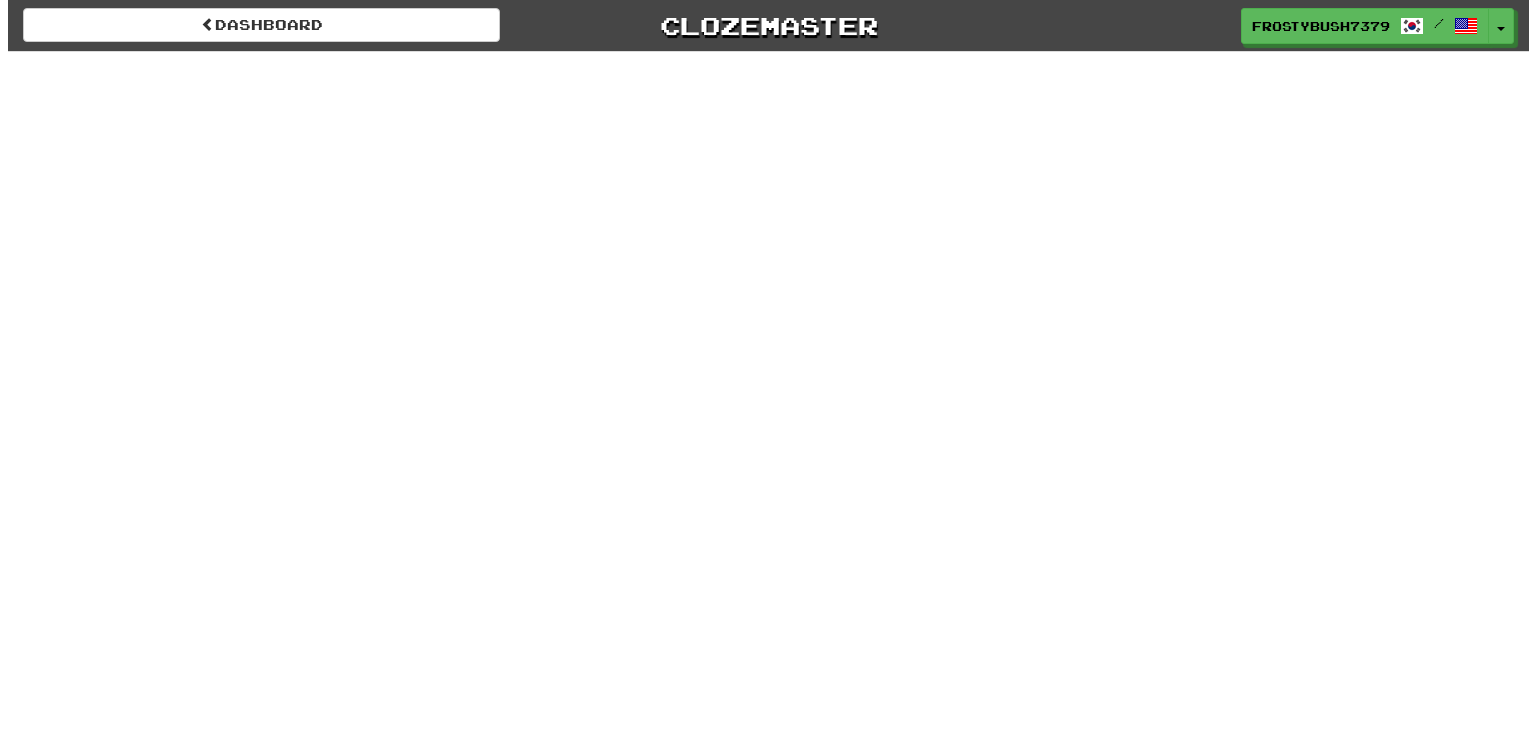 scroll, scrollTop: 0, scrollLeft: 0, axis: both 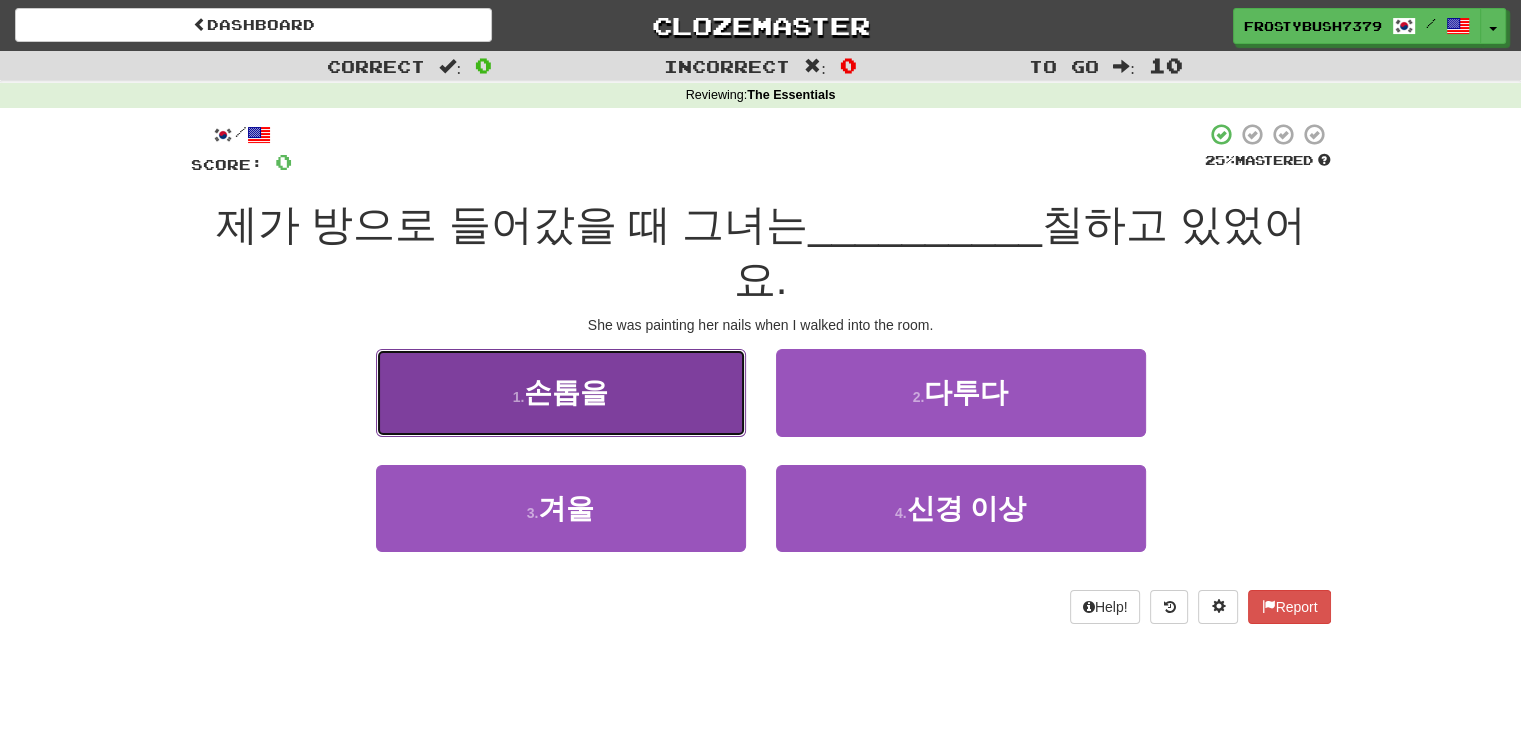 click on "손톱을" at bounding box center [566, 392] 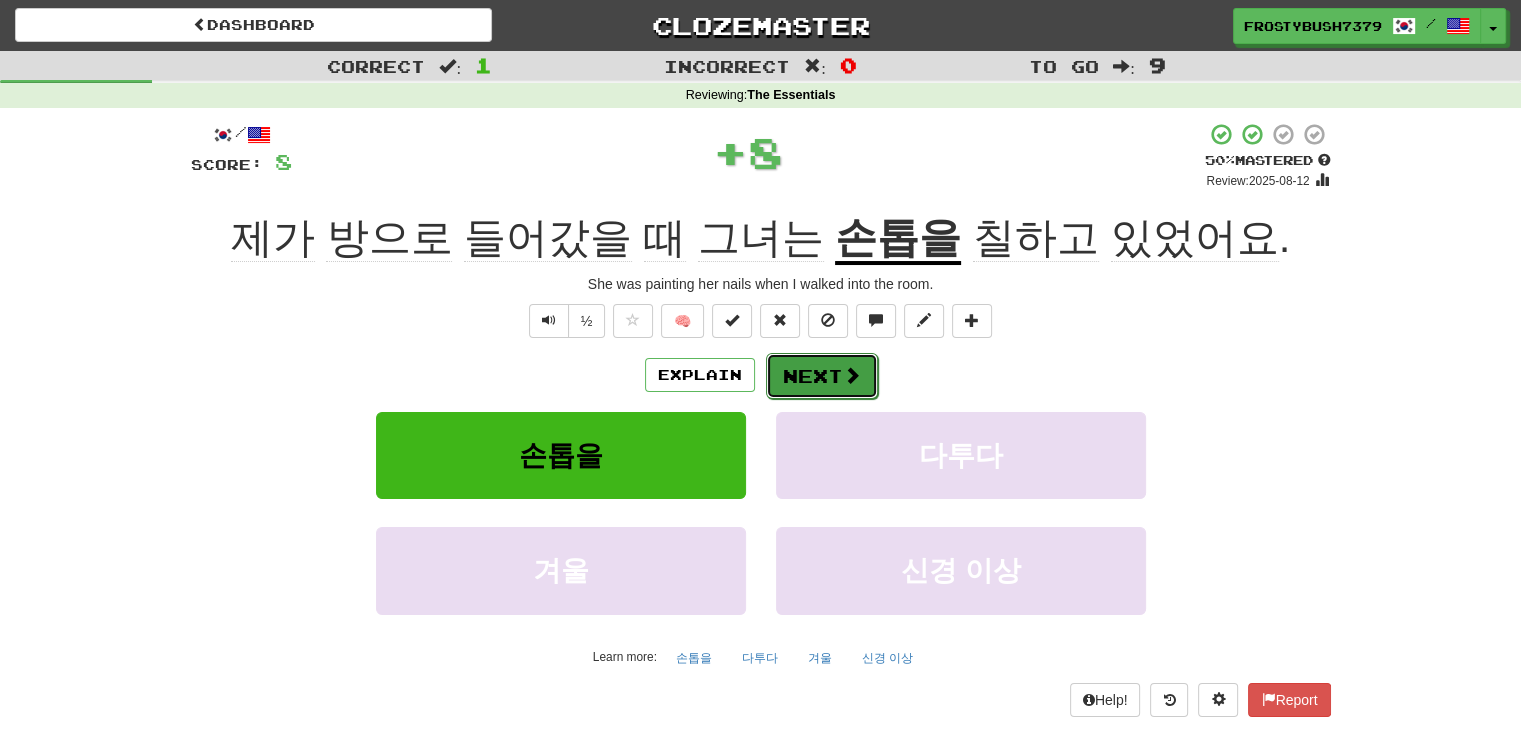 click on "Next" at bounding box center [822, 376] 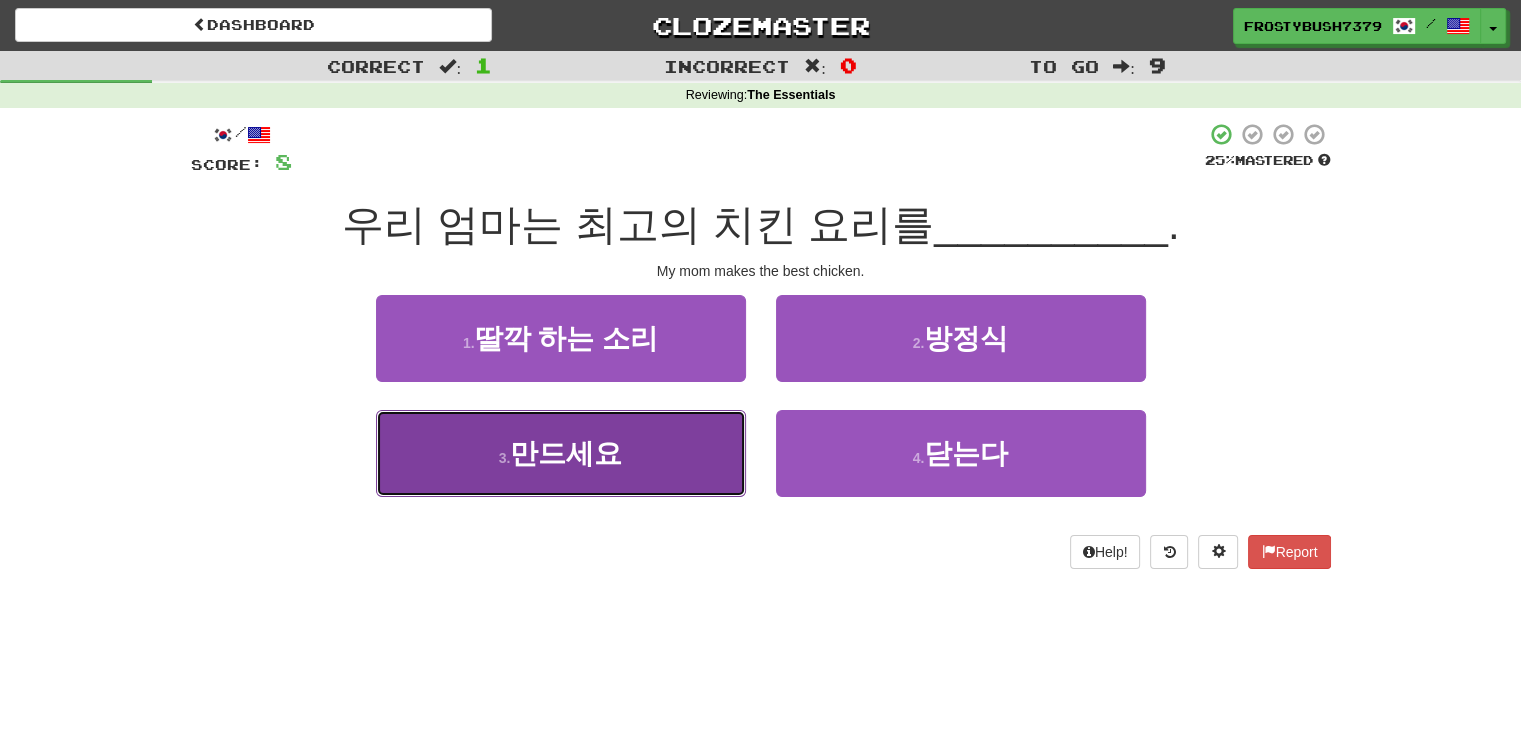 click on "3 .  만드세요" at bounding box center (561, 453) 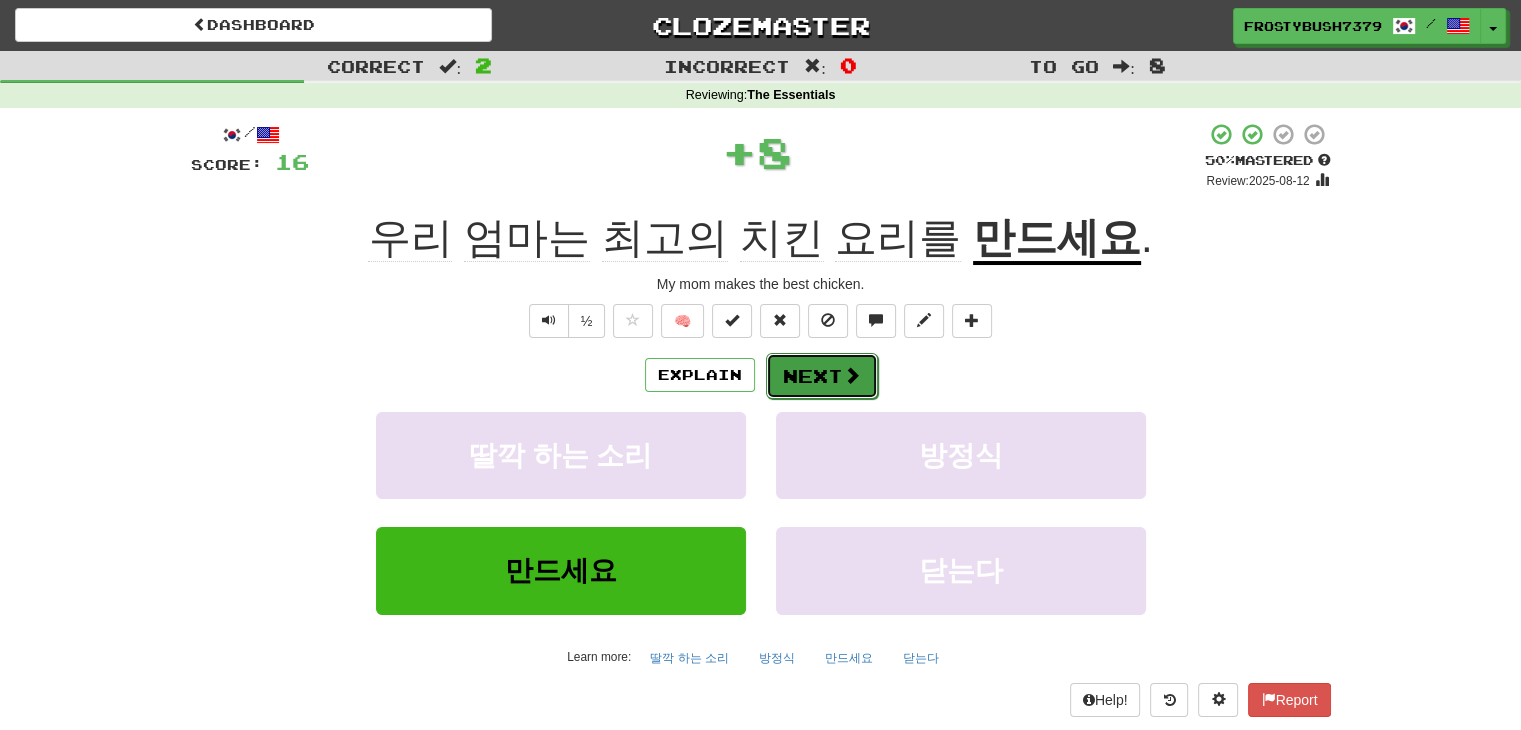 click on "Next" at bounding box center [822, 376] 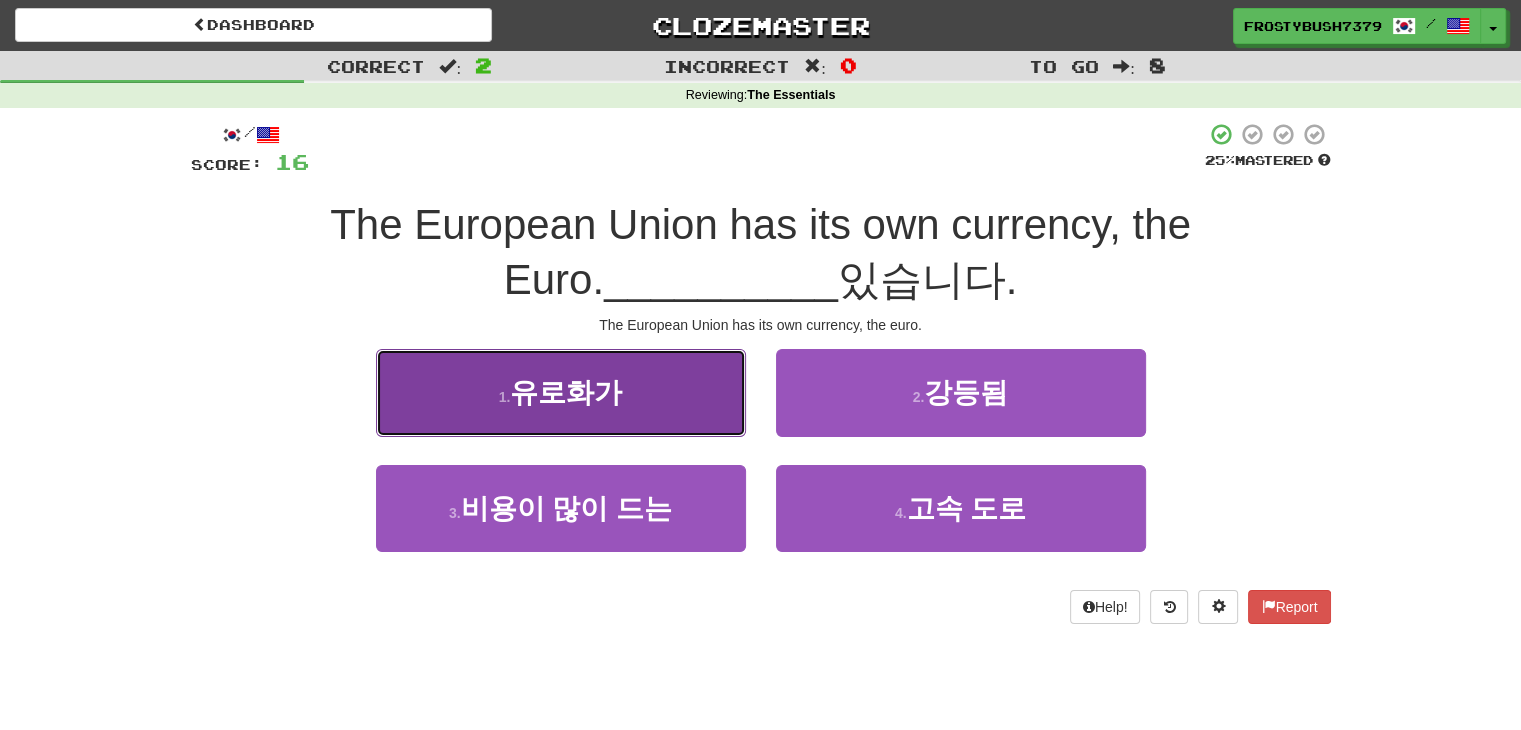 click on "1 .  유로화가" at bounding box center (561, 392) 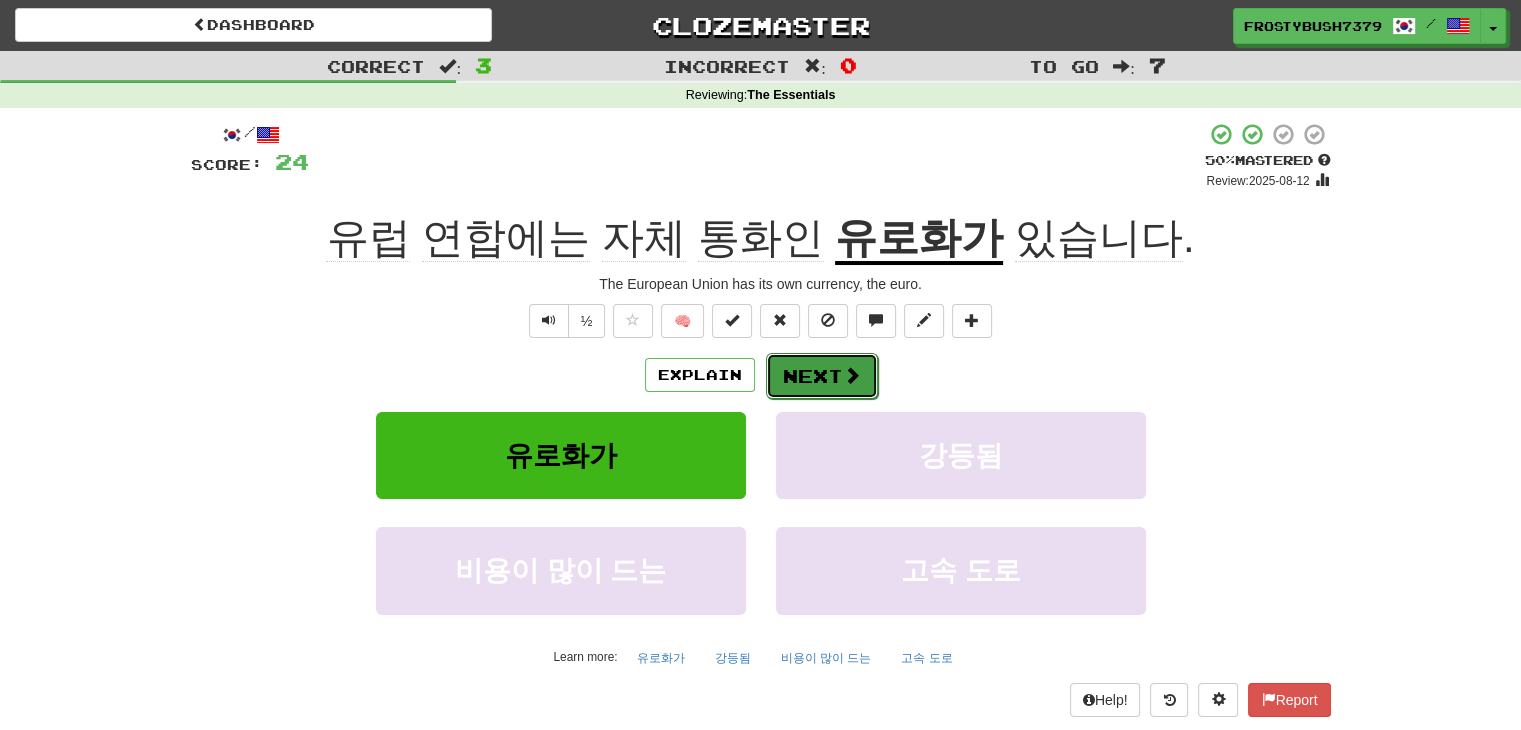click at bounding box center [852, 375] 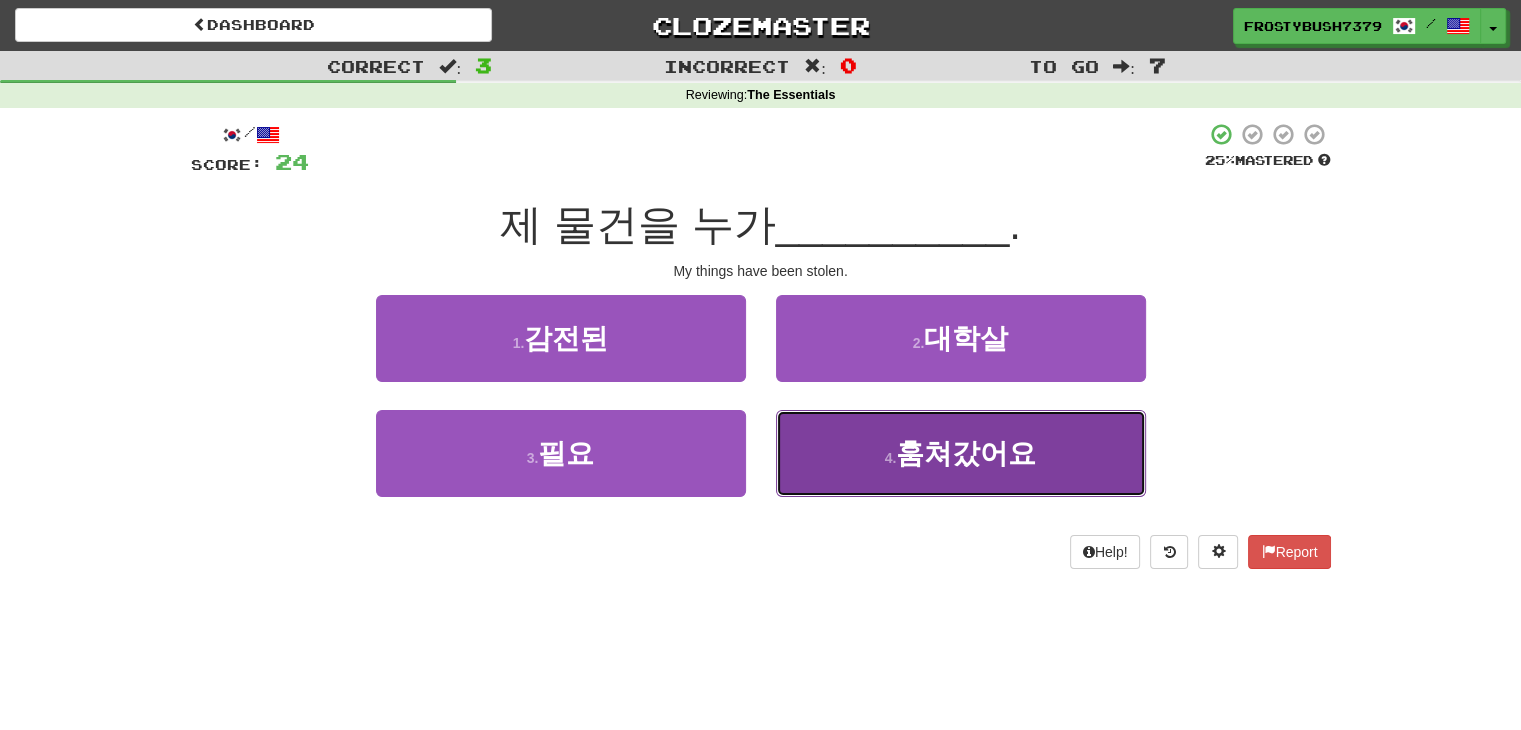 click on "4 .  훔쳐갔어요" at bounding box center (961, 453) 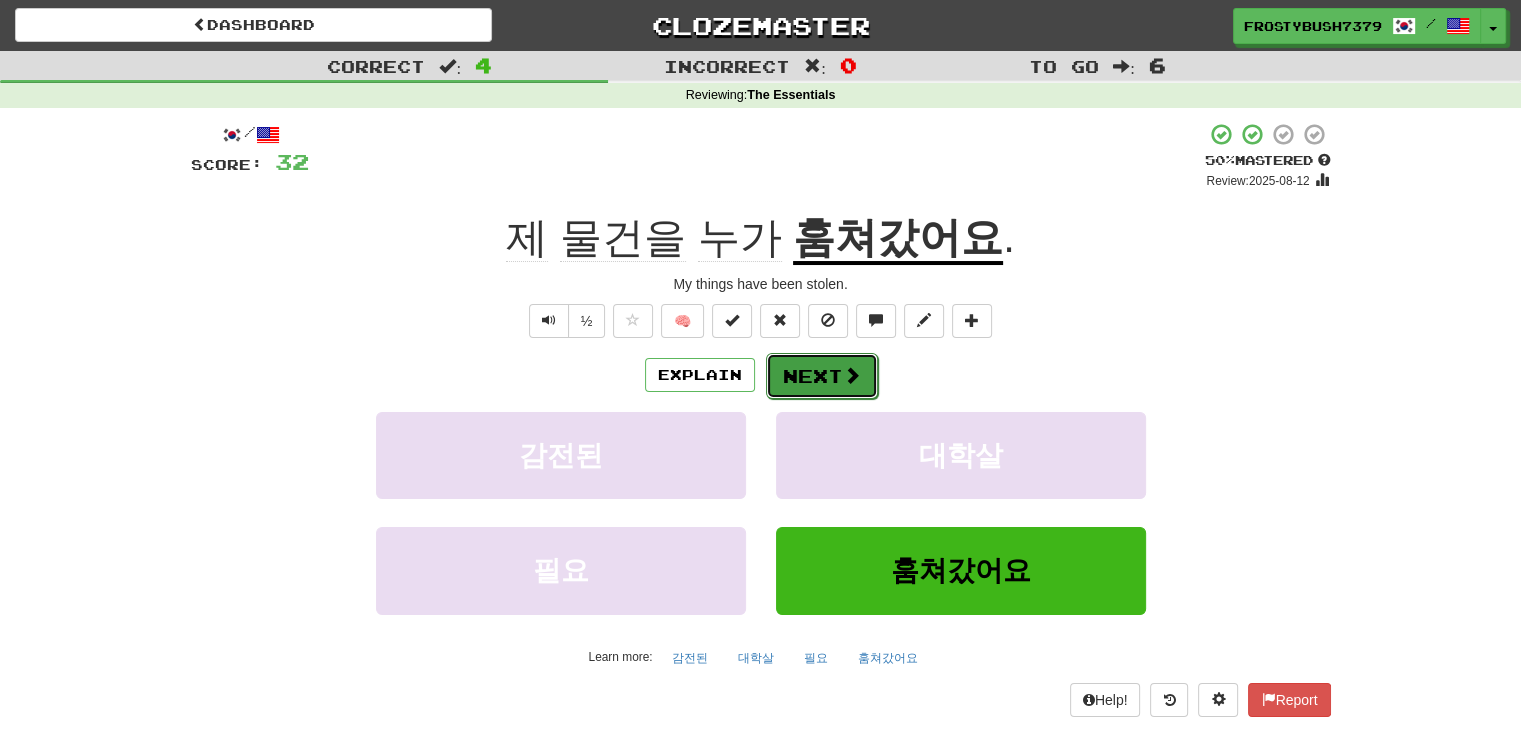 click on "Next" at bounding box center [822, 376] 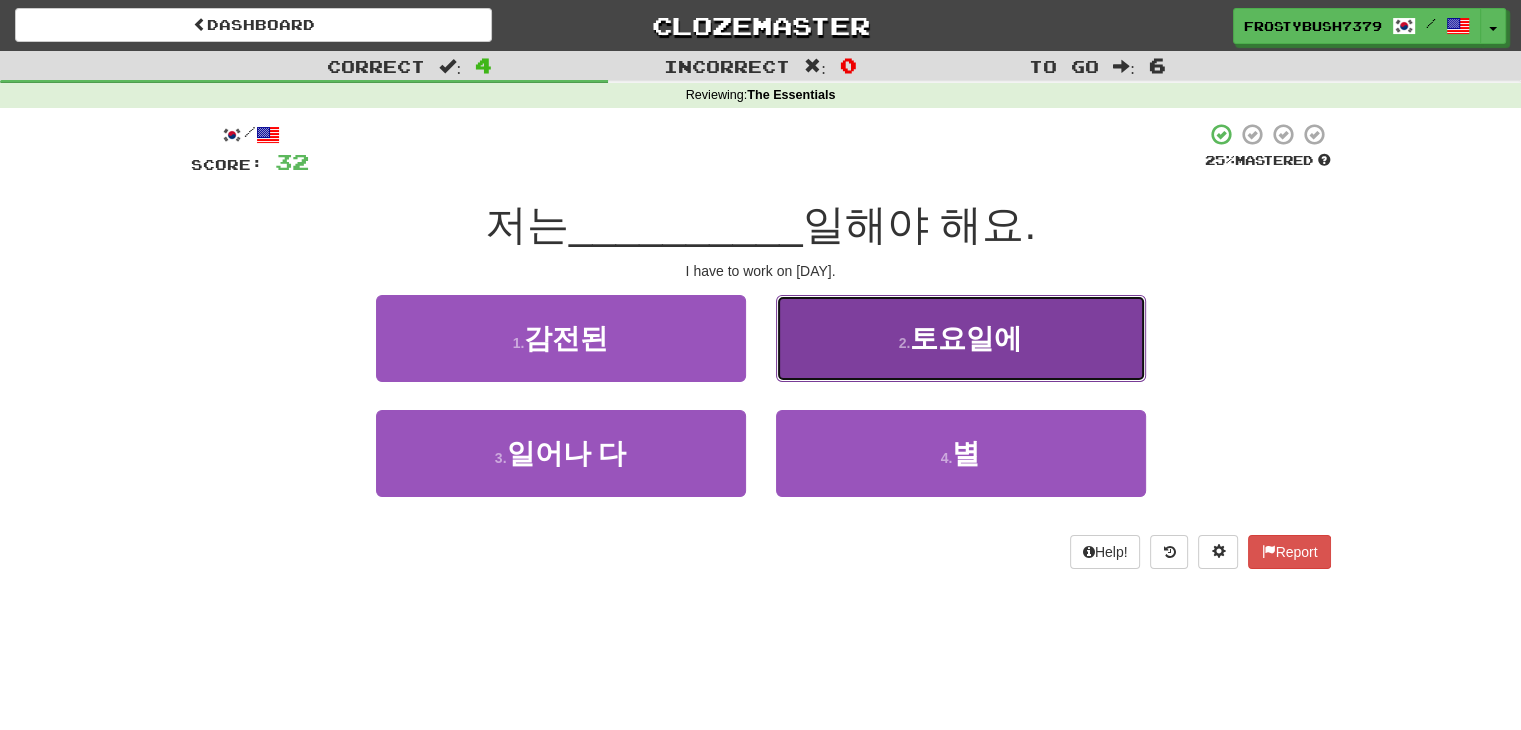 click on "2 ." at bounding box center (905, 343) 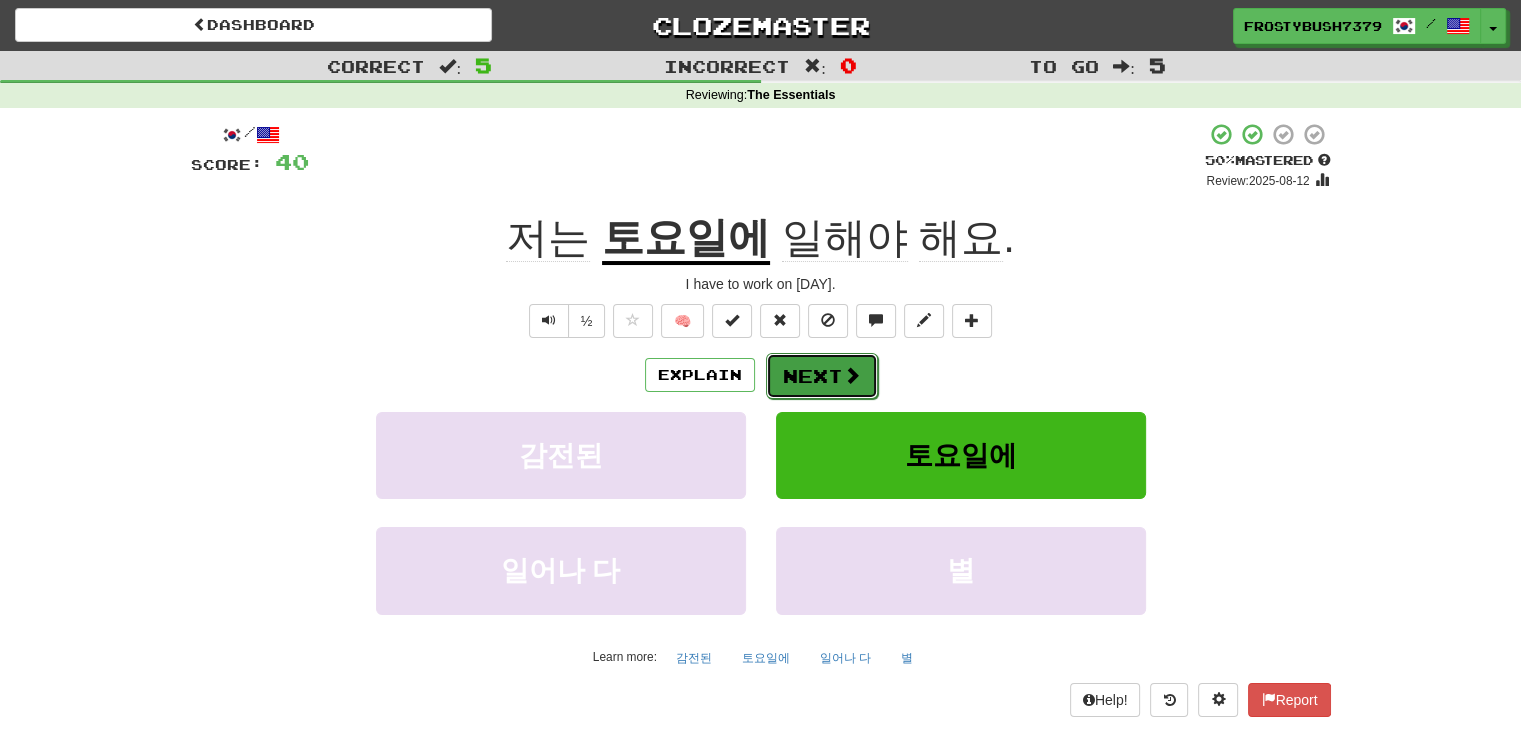 click on "Next" at bounding box center [822, 376] 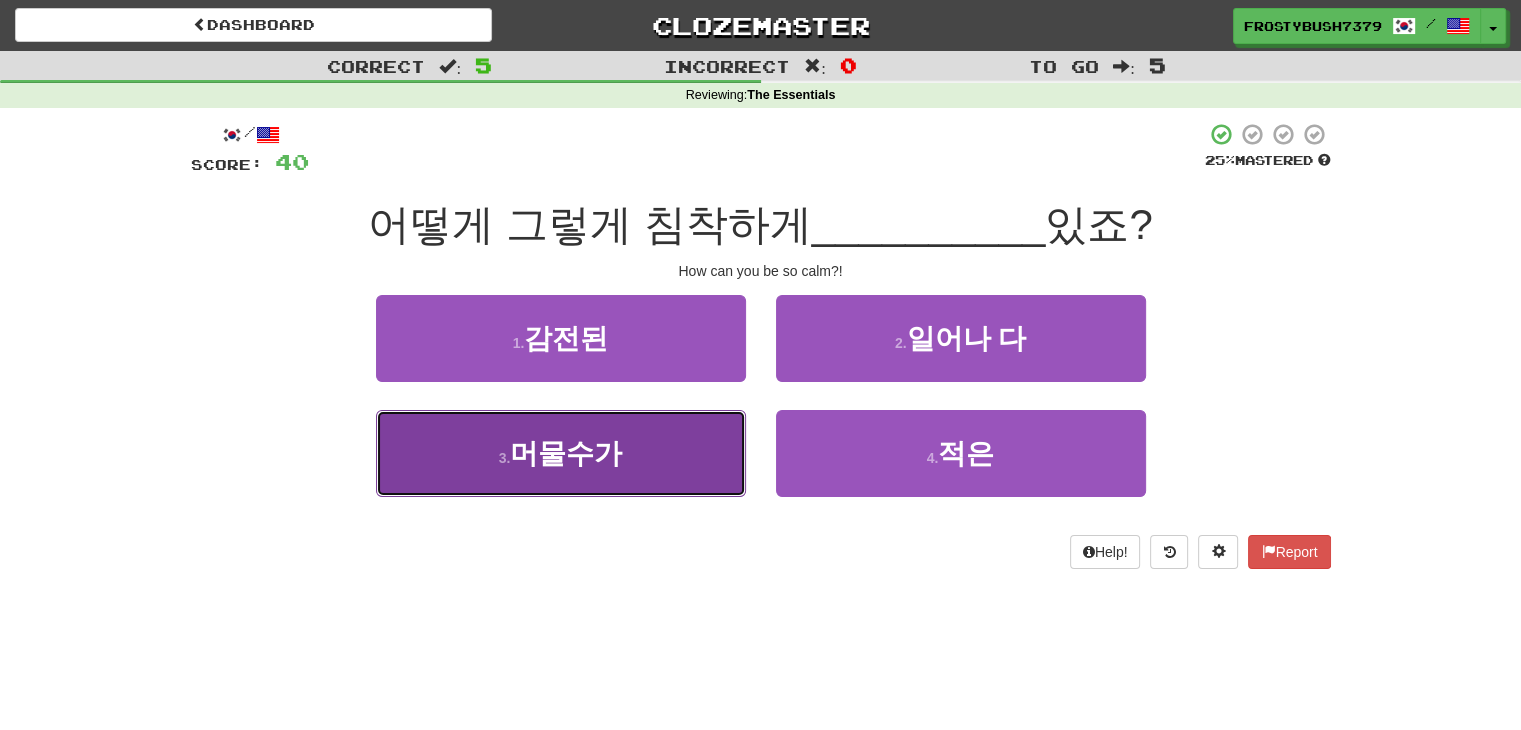 click on "3 .  머물수가" at bounding box center (561, 453) 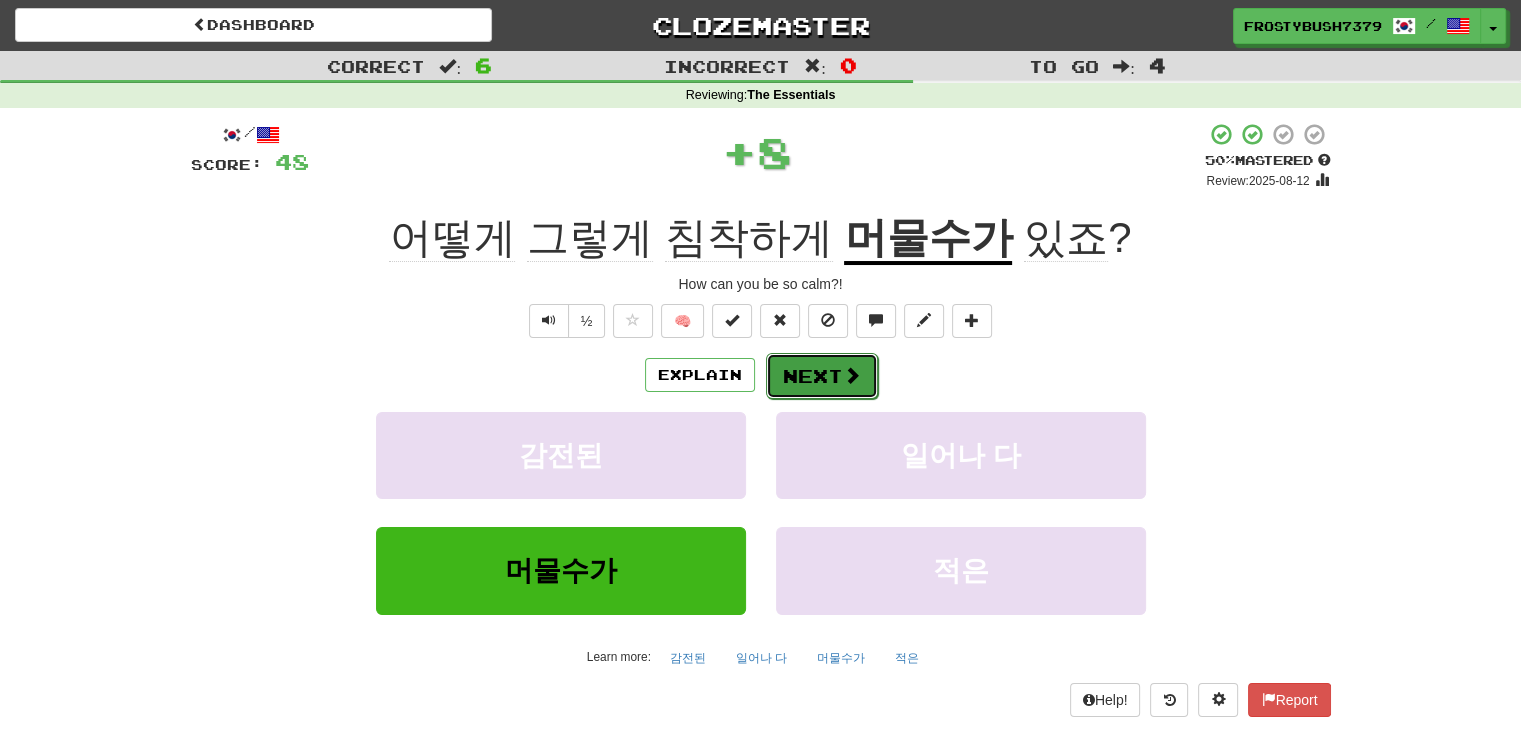 click on "Next" at bounding box center [822, 376] 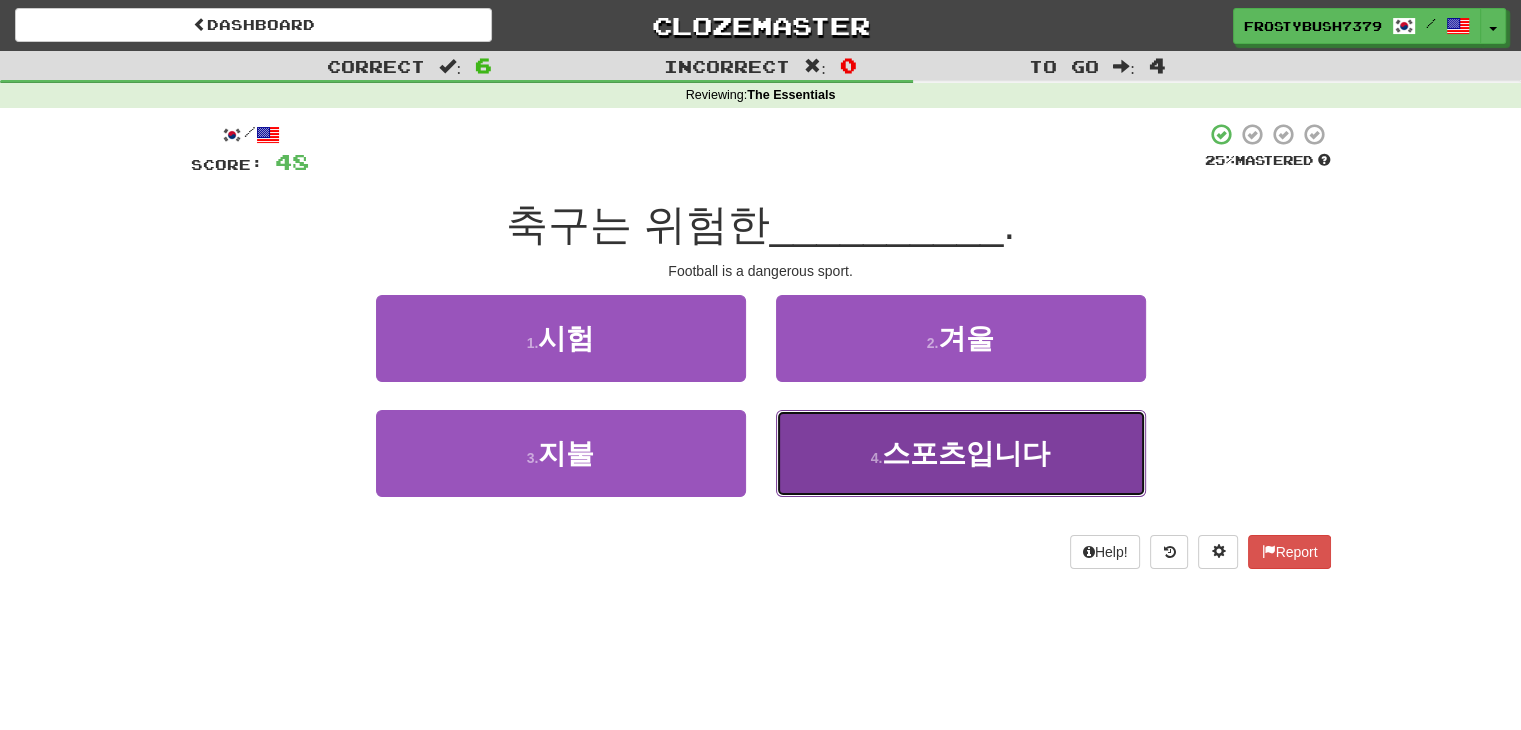 click on "스포츠입니다" at bounding box center [966, 453] 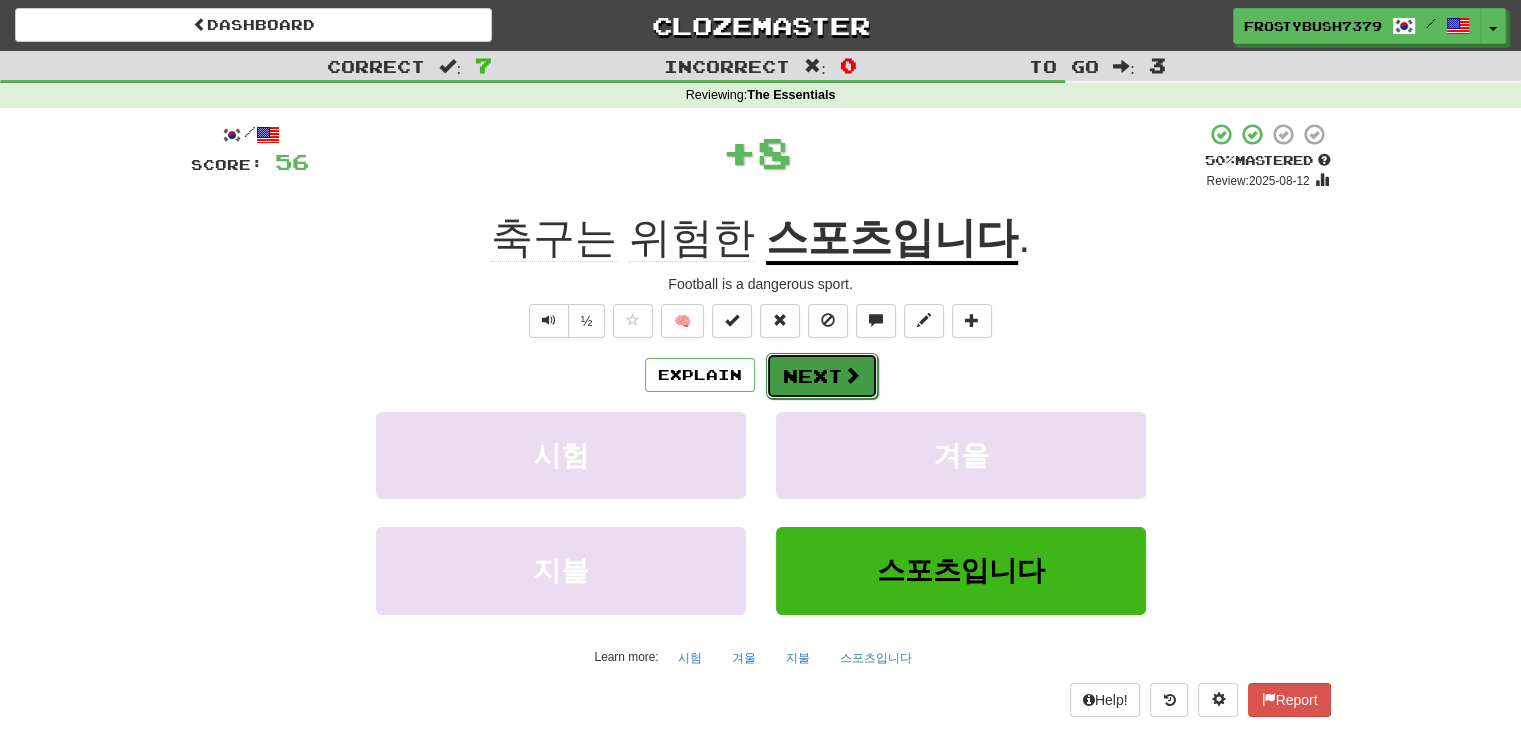 click on "Next" at bounding box center (822, 376) 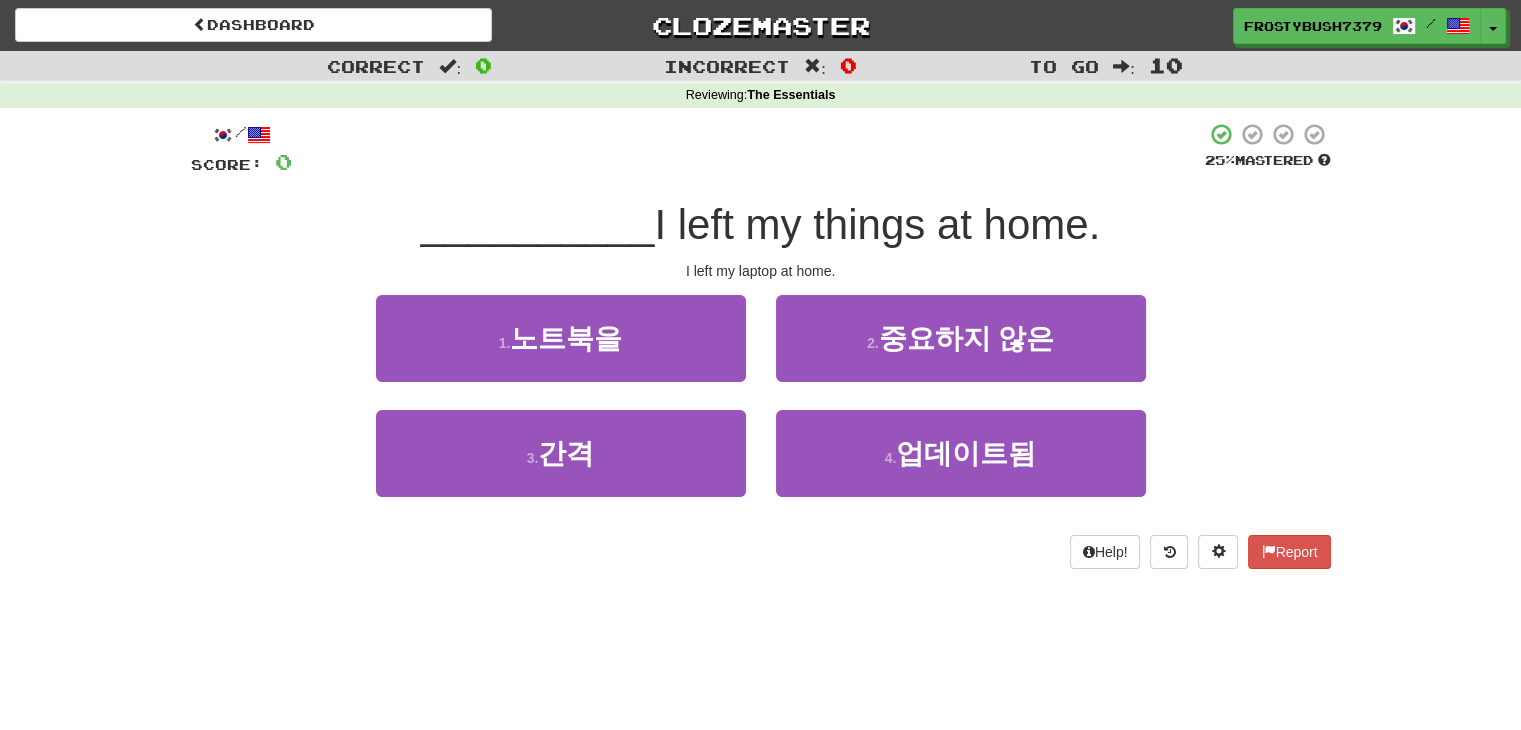 click on "Dashboard
Clozemaster
FrostyBush7379
/
Toggle Dropdown
Dashboard
Leaderboard
Activity Feed
Notifications
Profile
Discussions
한국어
/
English
Streak:
0
Review:
42
Daily Goal:  0 /100
Español
/
Português
Streak:
0
Review:
20
Daily Goal:  0 /100
Français
/
Português
Streak:
0
Review:
80
Daily Goal:  0 /100
Languages
Account
Logout
FrostyBush7379
/
Toggle Dropdown
Dashboard
Leaderboard
Activity Feed
Notifications
Profile
Discussions
한국어
/
English
Streak:
0
Review:
42
Daily Goal:  0 /100
Español
/
Português
Streak:
0
Review:
20" at bounding box center [760, 365] 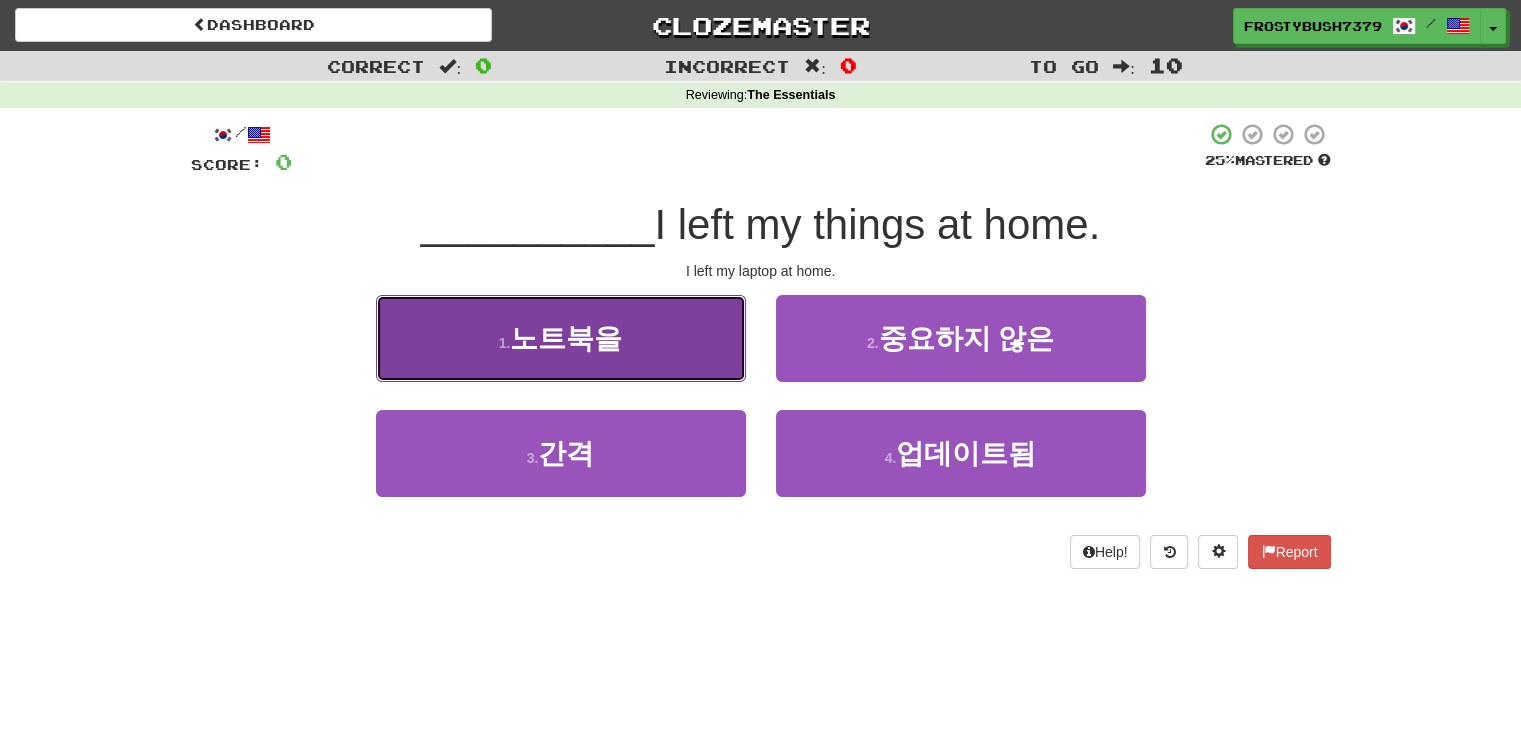 click on "1 .  노트북을" at bounding box center (561, 338) 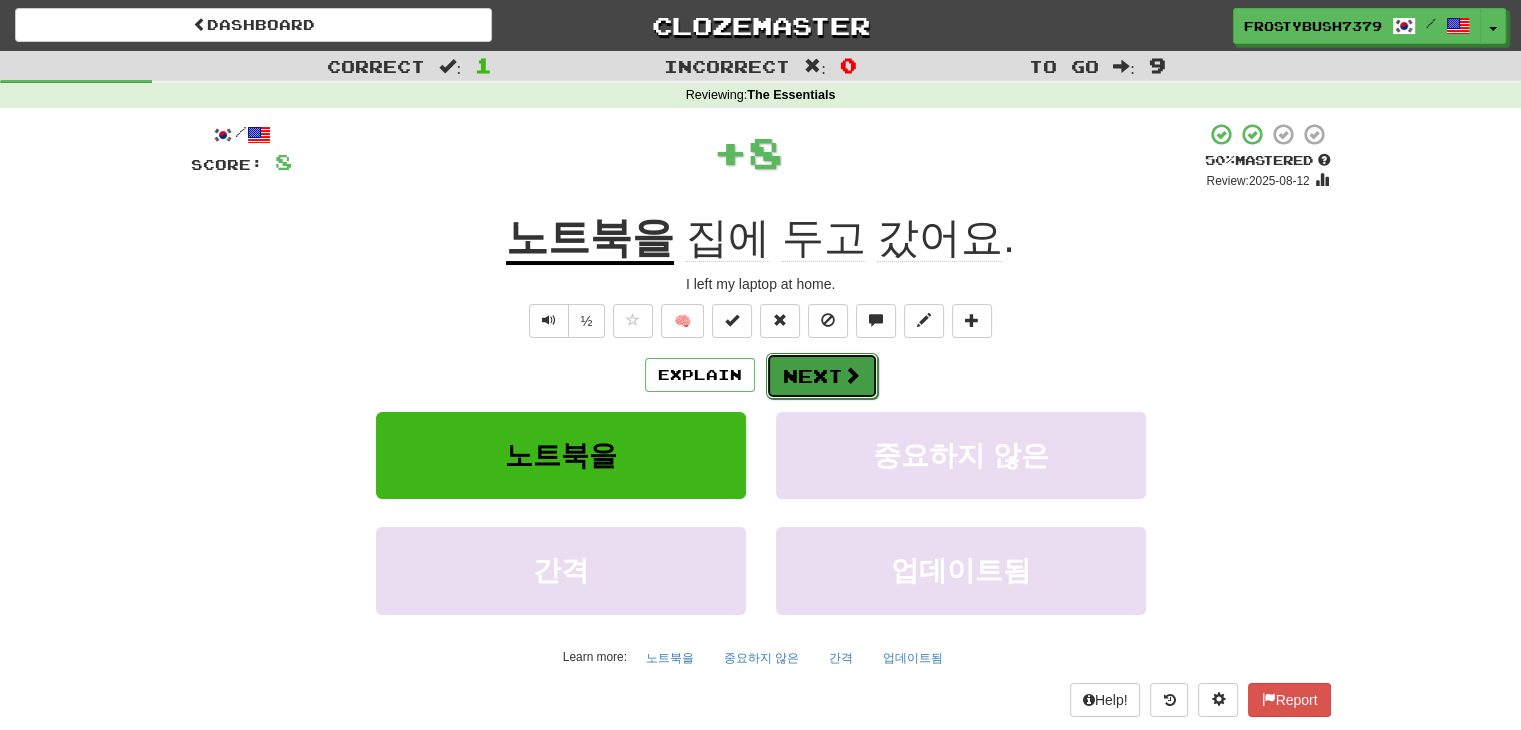 click on "Next" at bounding box center [822, 376] 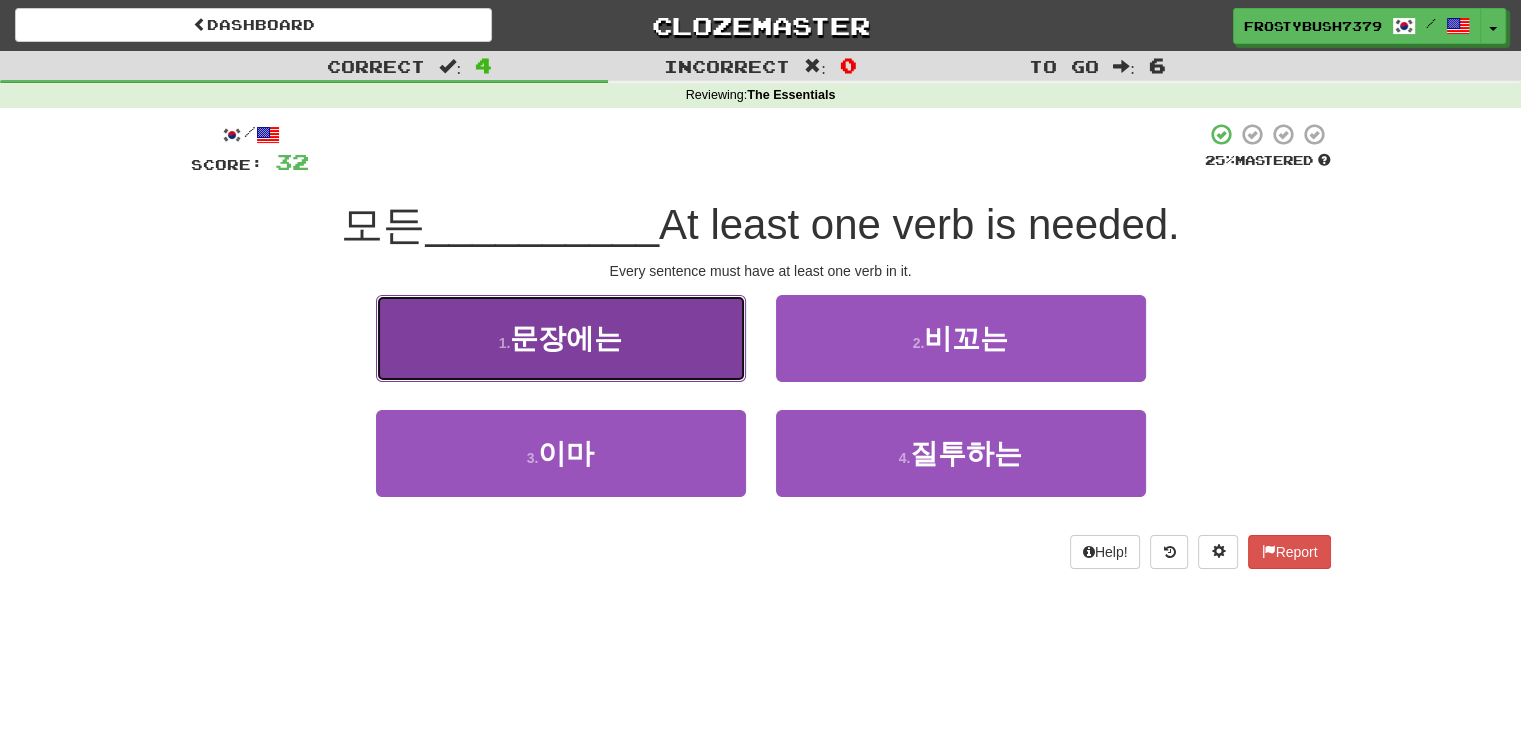 click on "1 .  문장에는" at bounding box center [561, 338] 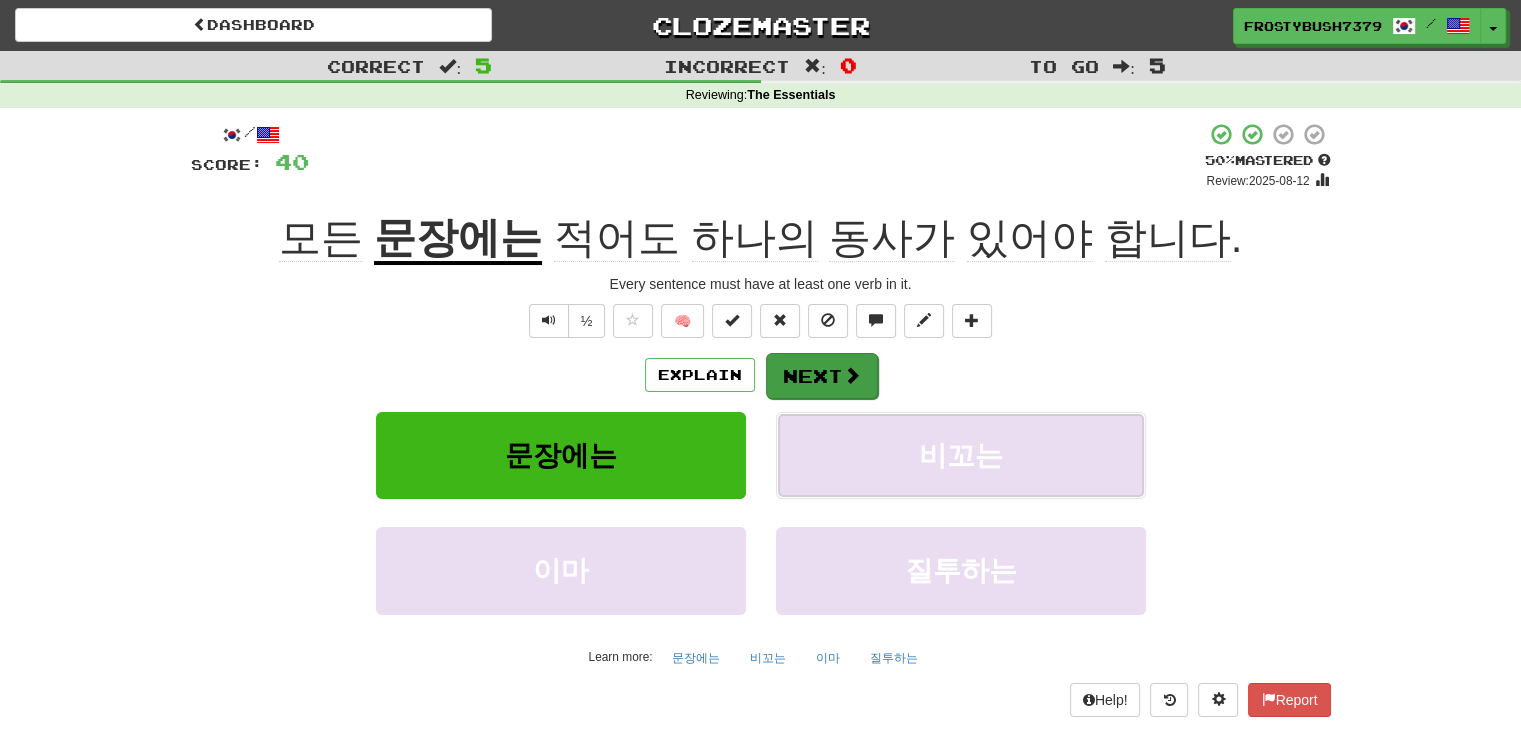 drag, startPoint x: 837, startPoint y: 415, endPoint x: 800, endPoint y: 354, distance: 71.34424 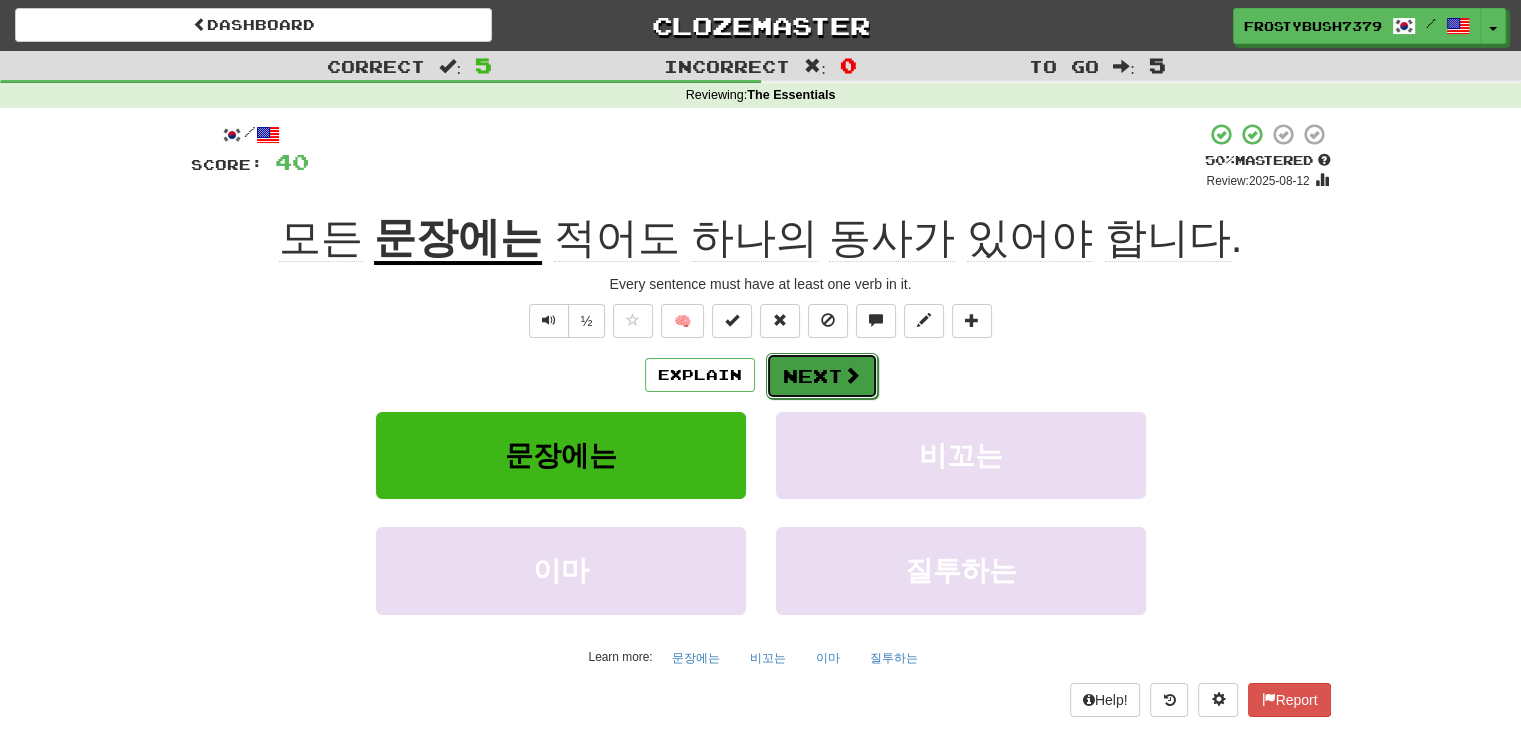 click on "Next" at bounding box center (822, 376) 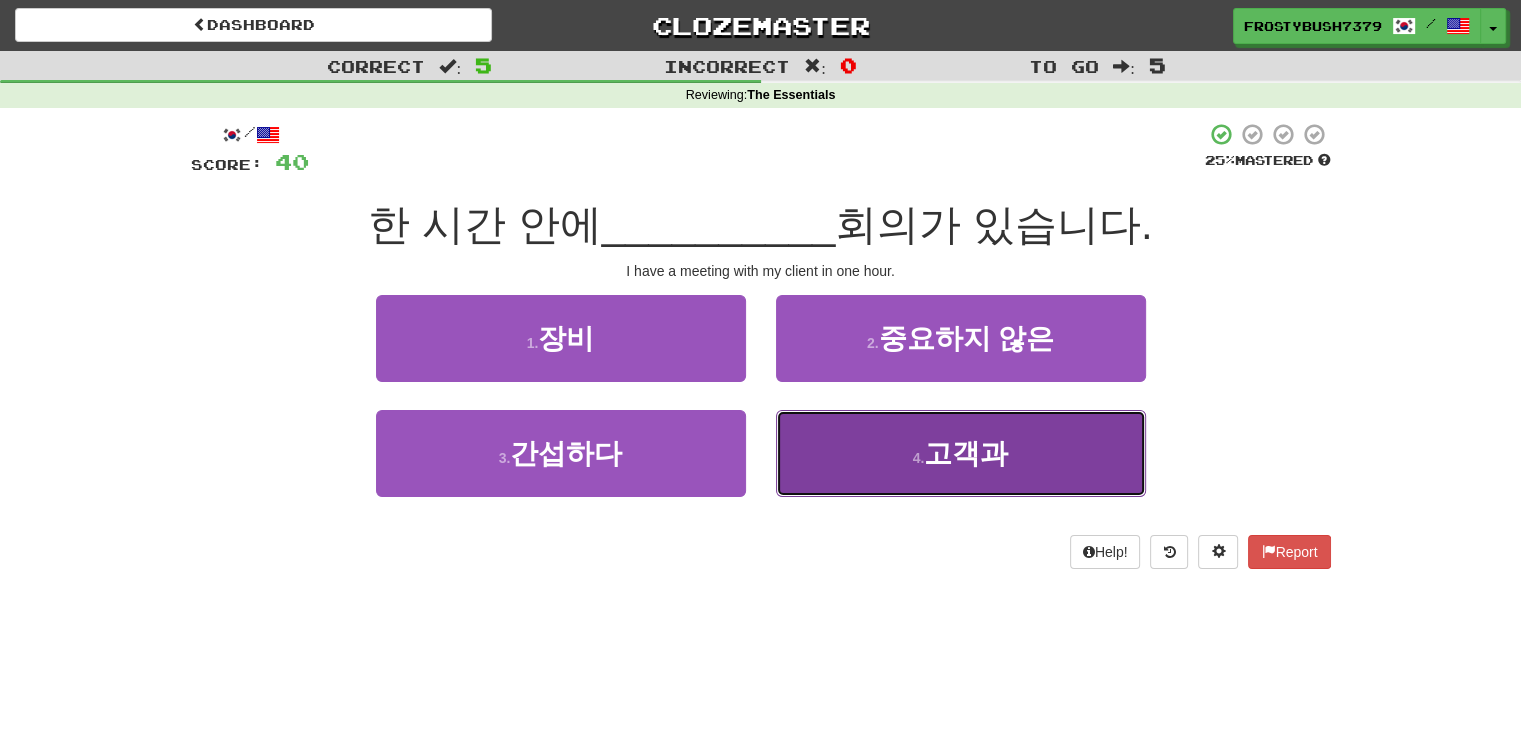 click on "4 .  고객과" at bounding box center [961, 453] 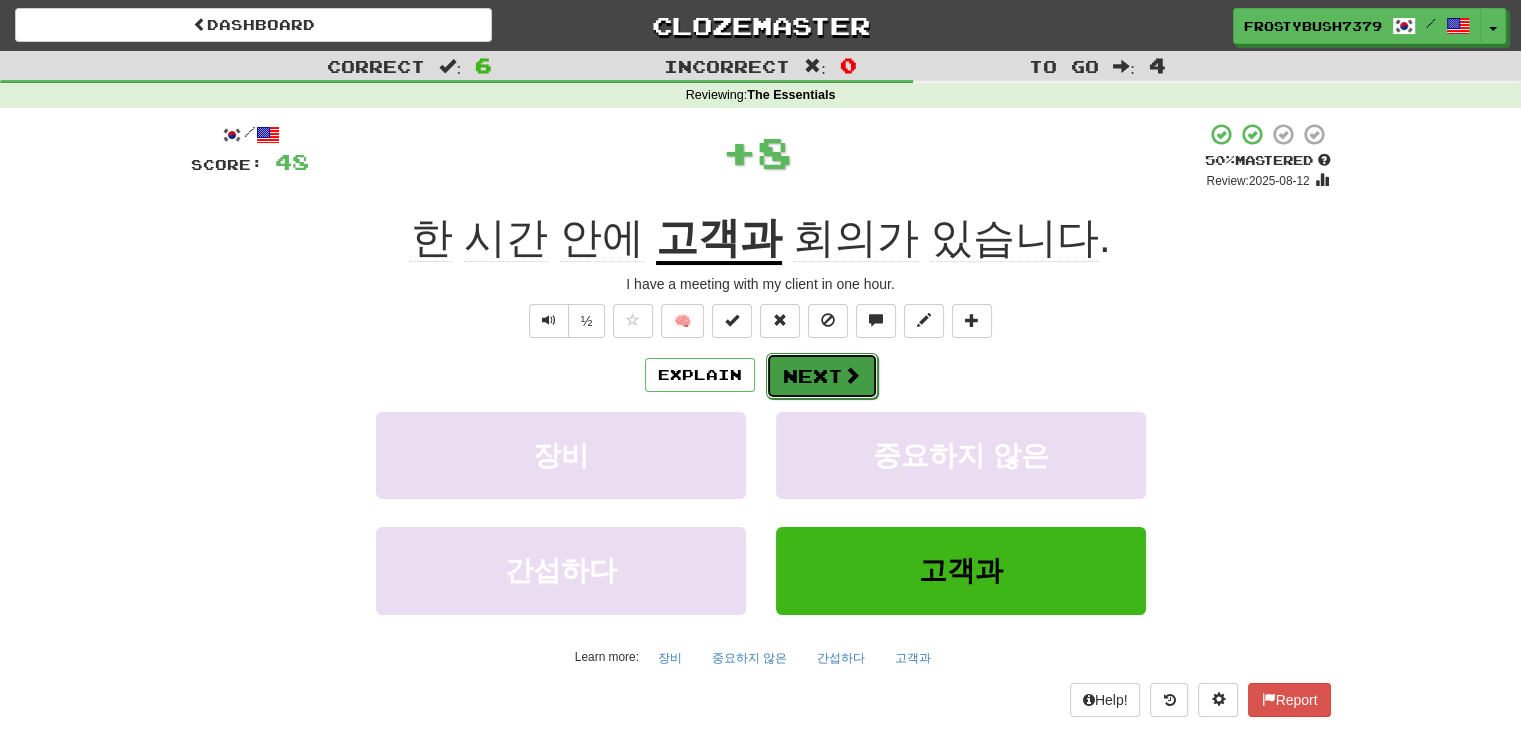 click on "Next" at bounding box center [822, 376] 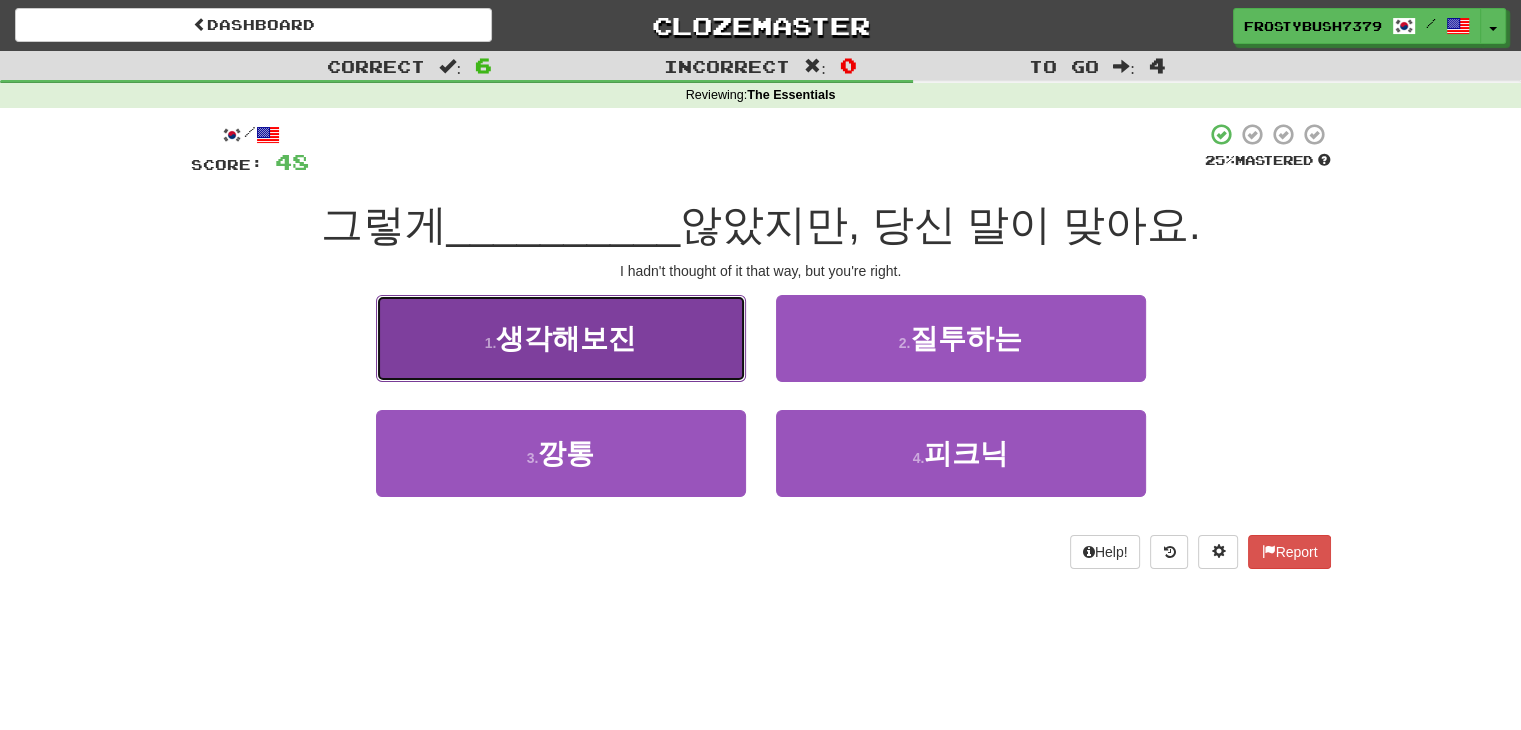 click on "1 .  생각해보진" at bounding box center (561, 338) 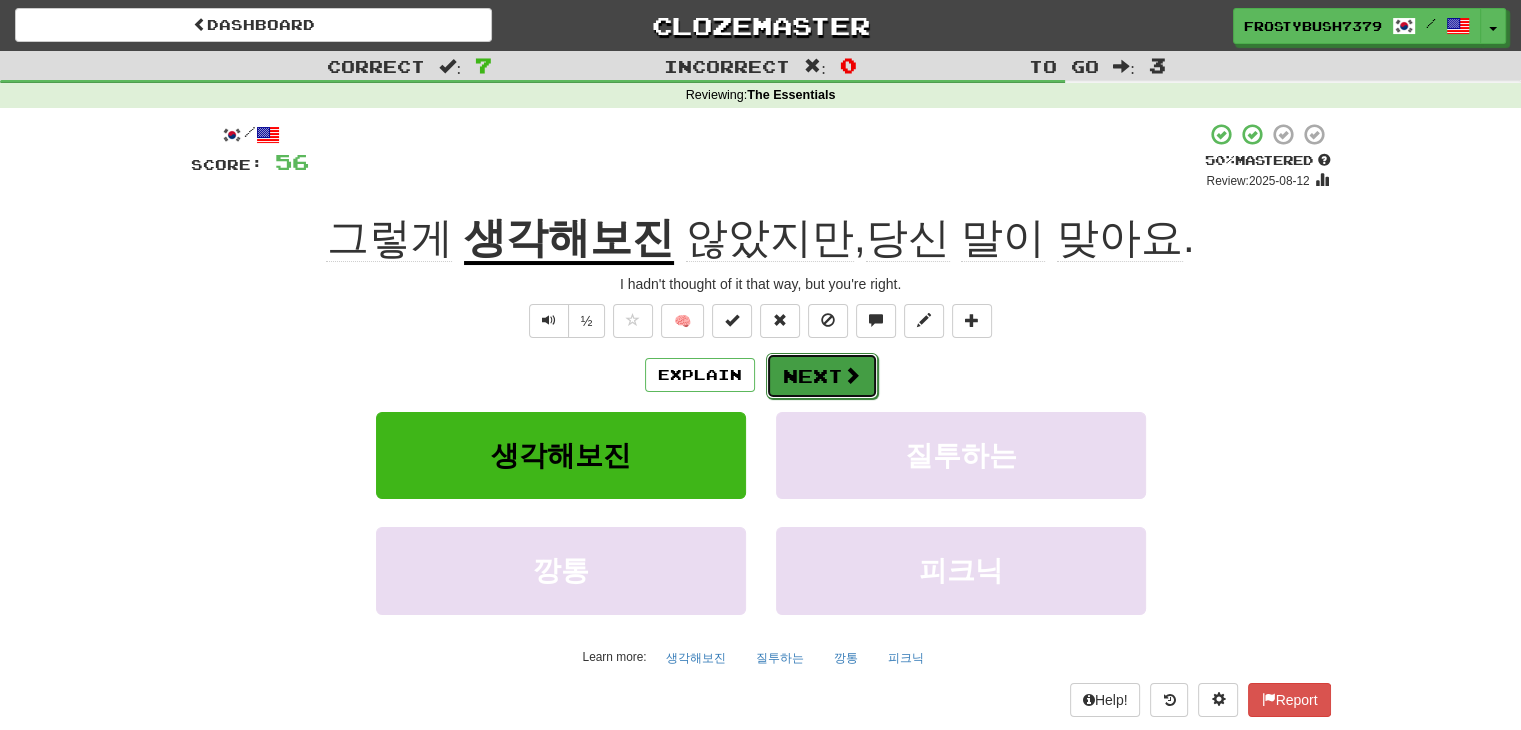 click on "Next" at bounding box center [822, 376] 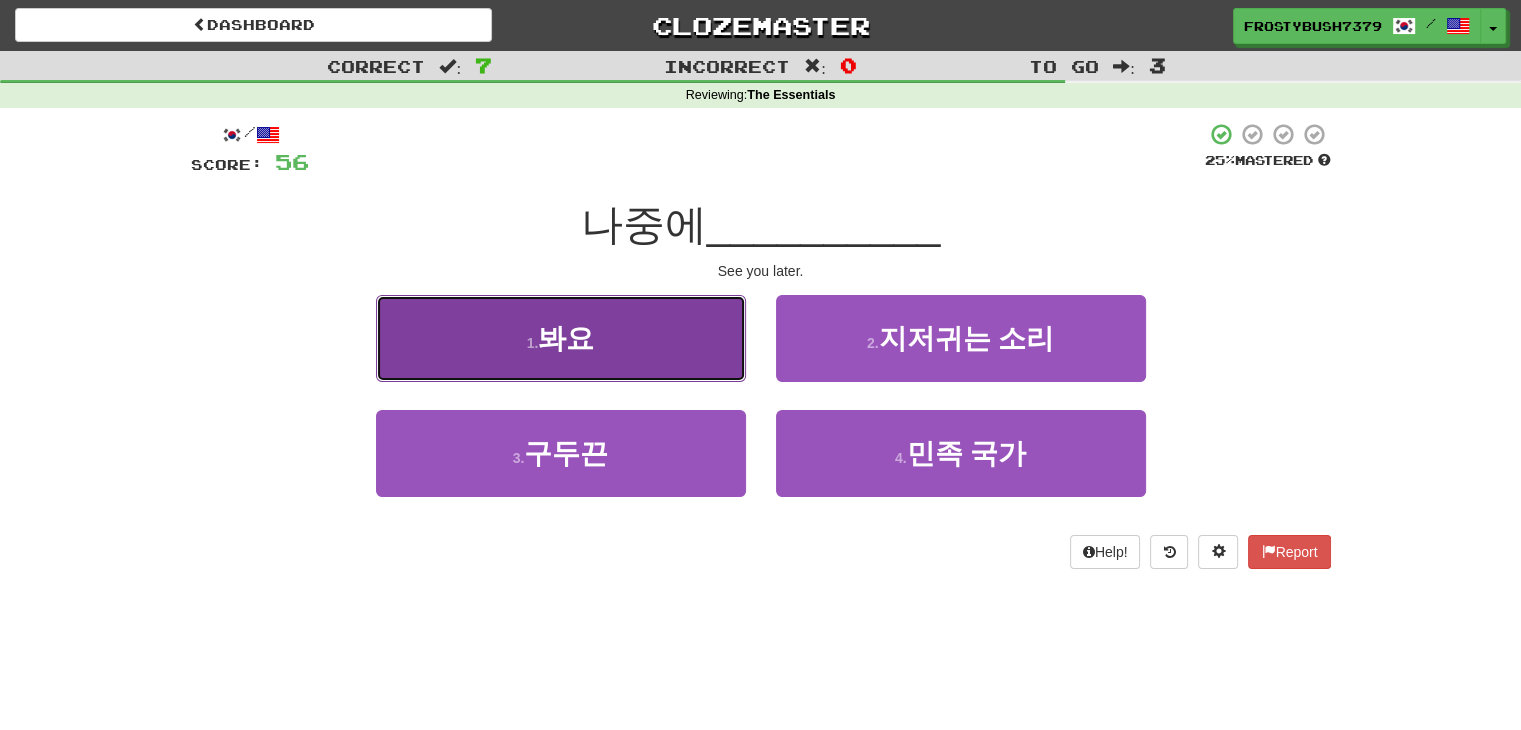 click on "봐요" at bounding box center [566, 338] 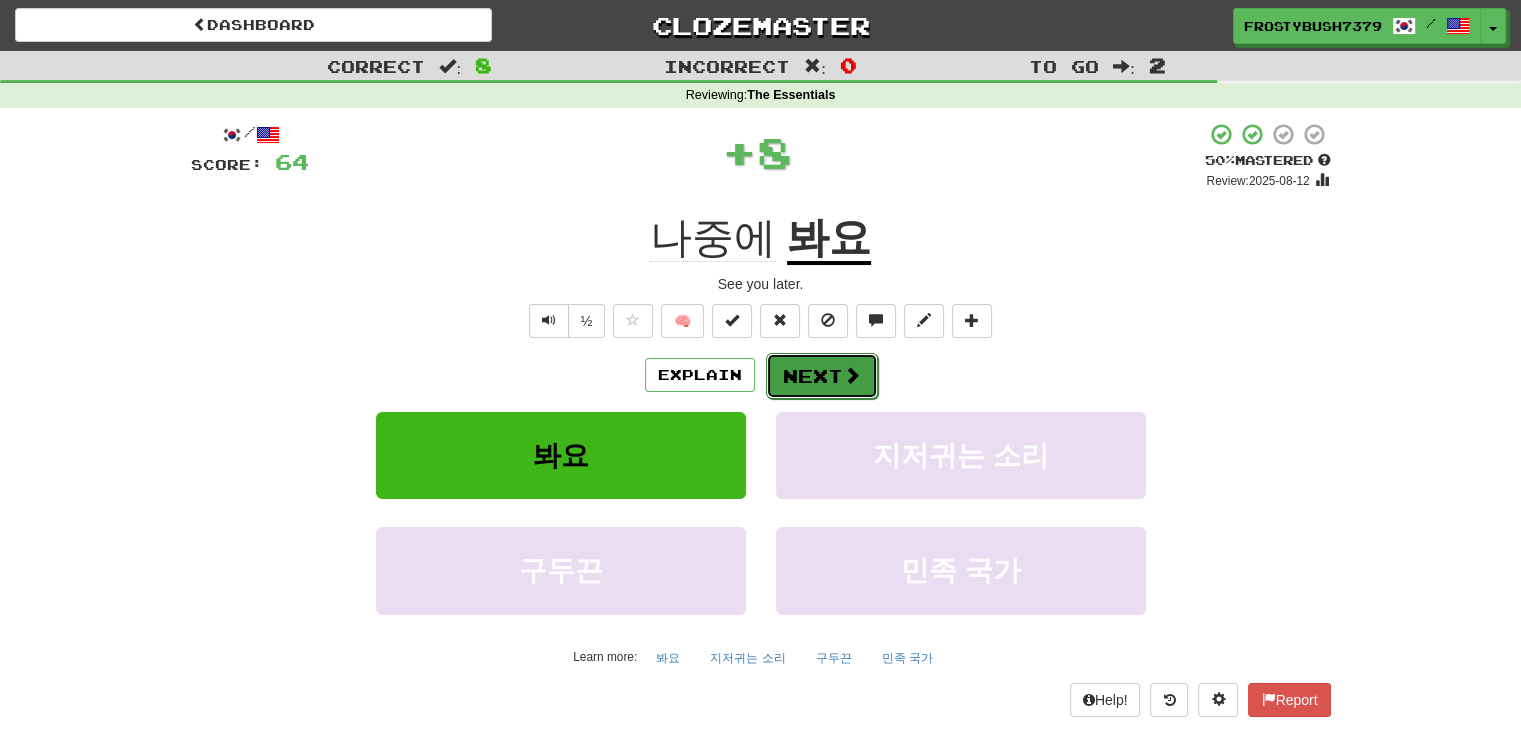 click on "Next" at bounding box center [822, 376] 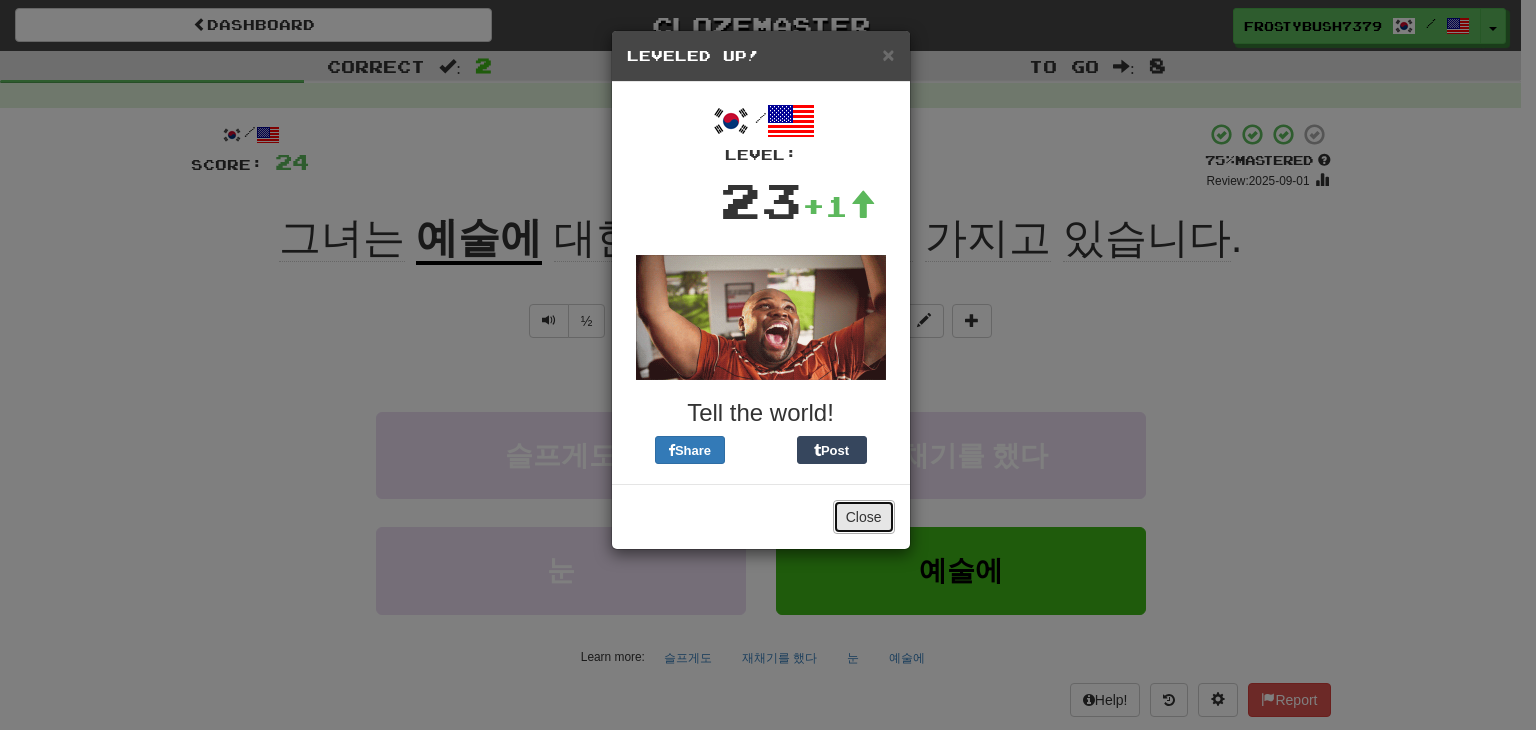 click on "Close" at bounding box center (864, 517) 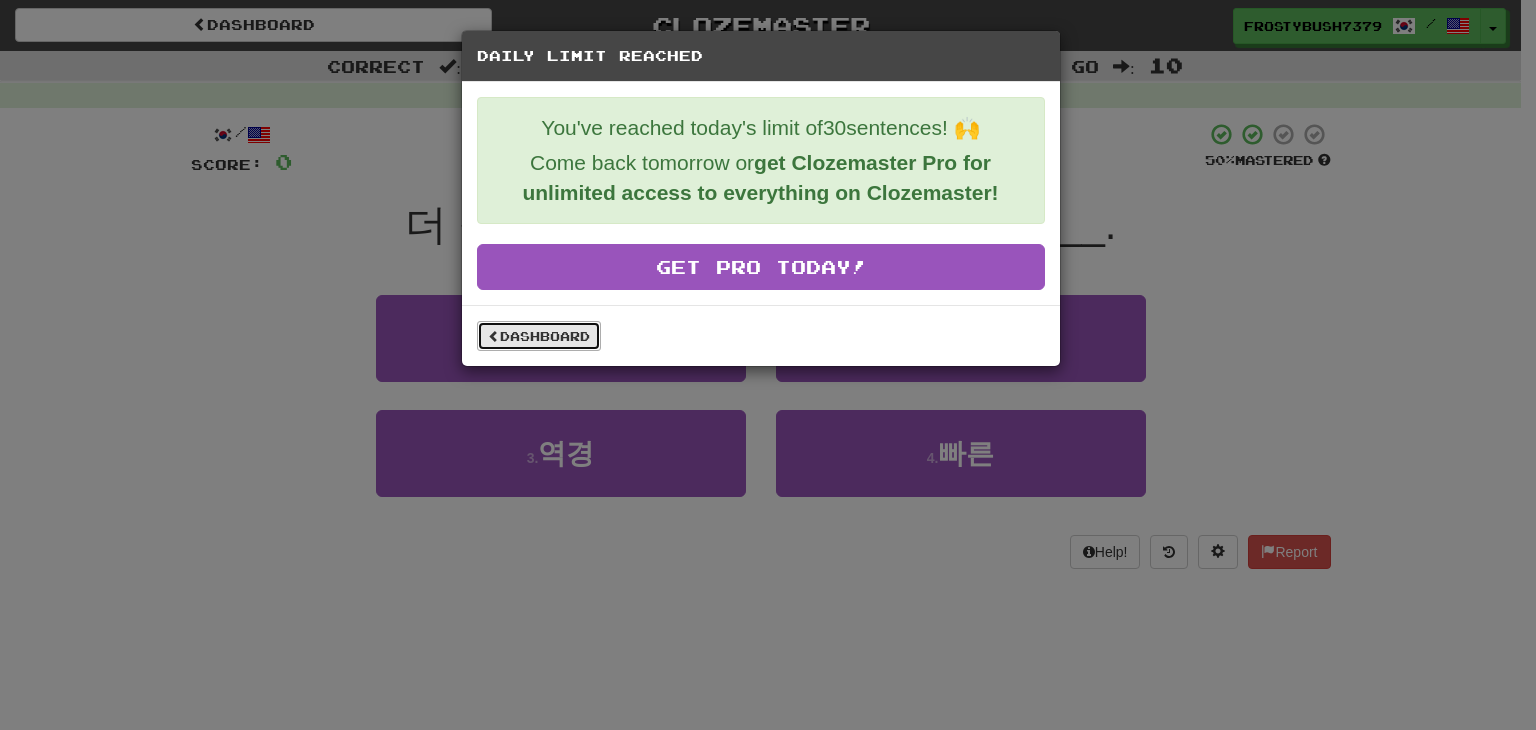 click on "Dashboard" at bounding box center [539, 336] 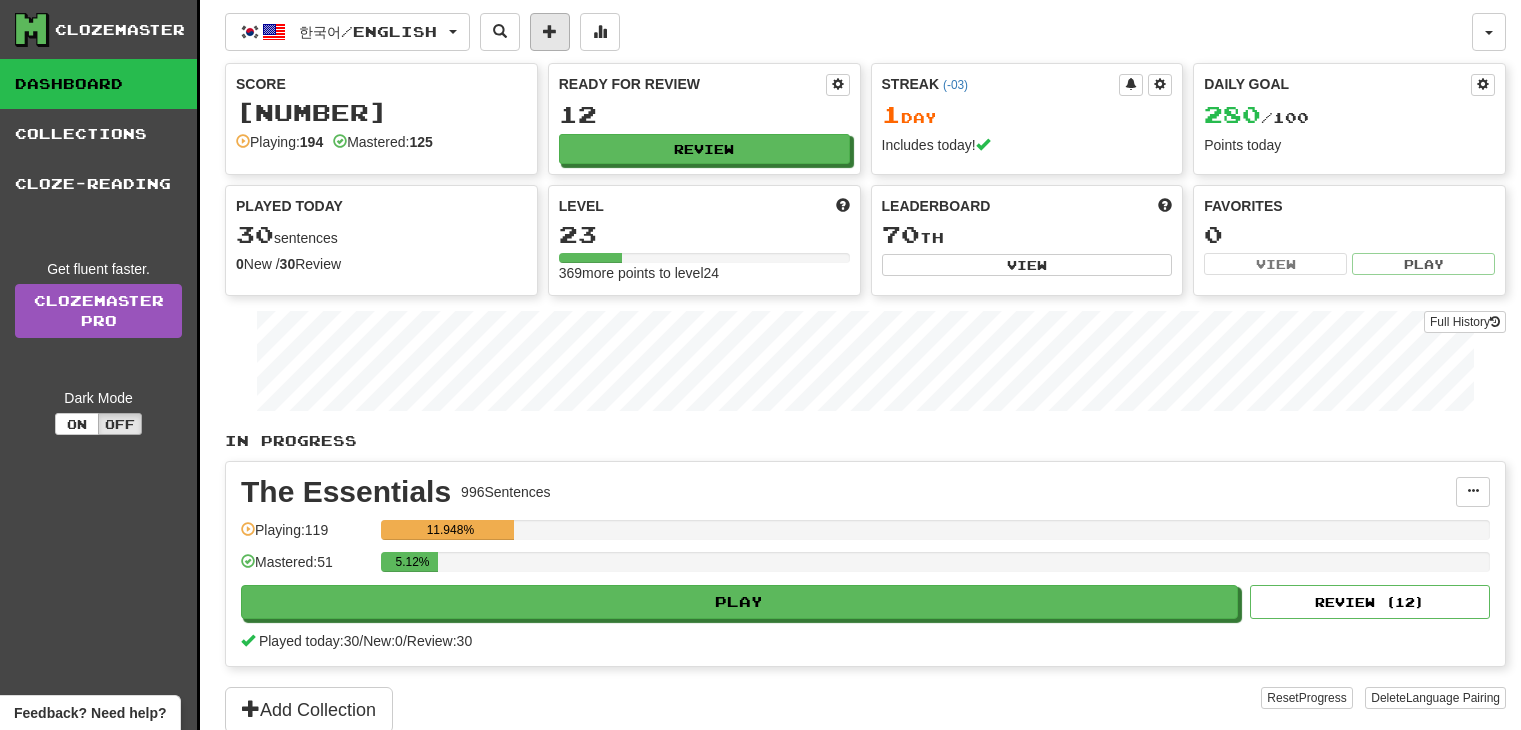 scroll, scrollTop: 0, scrollLeft: 0, axis: both 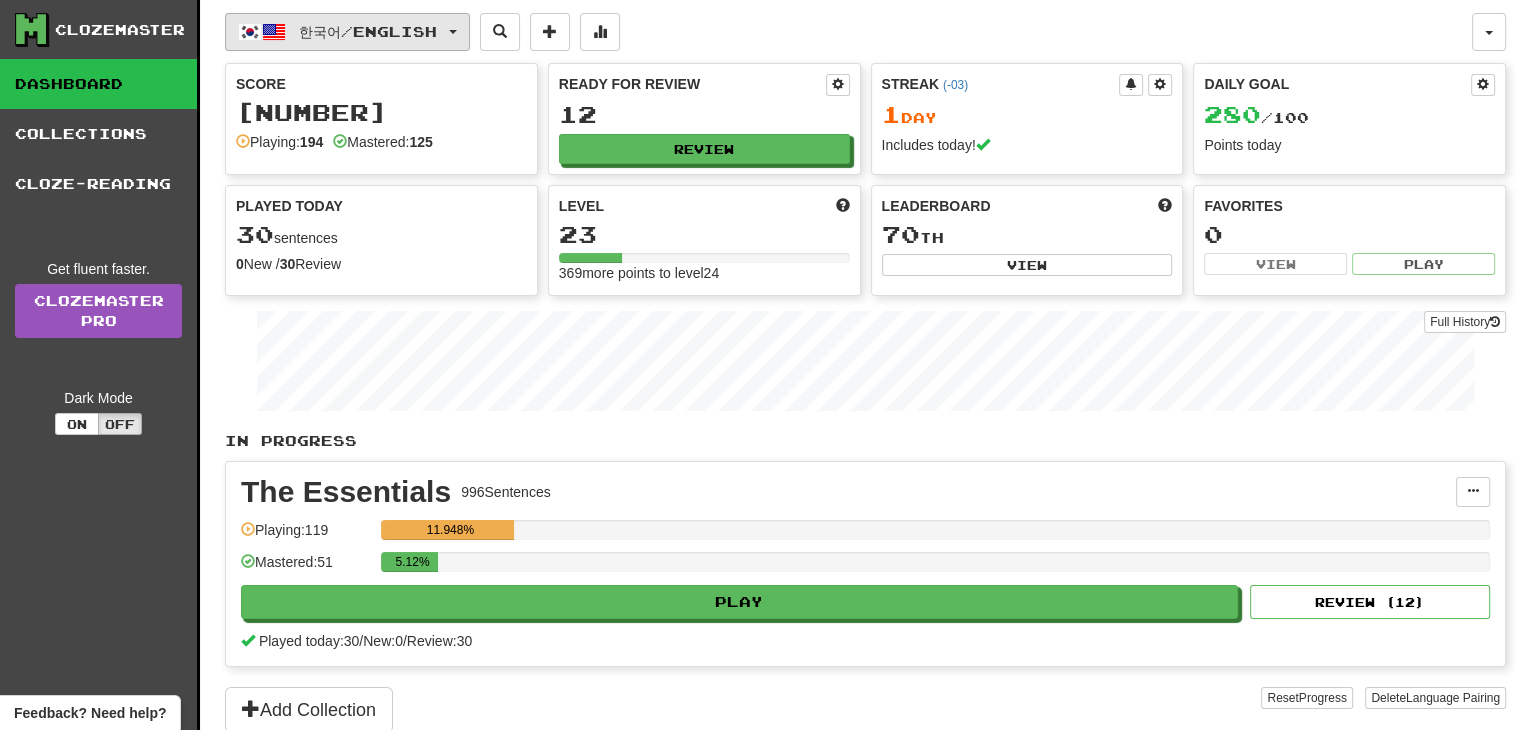 click on "한국어  /  English" at bounding box center (347, 32) 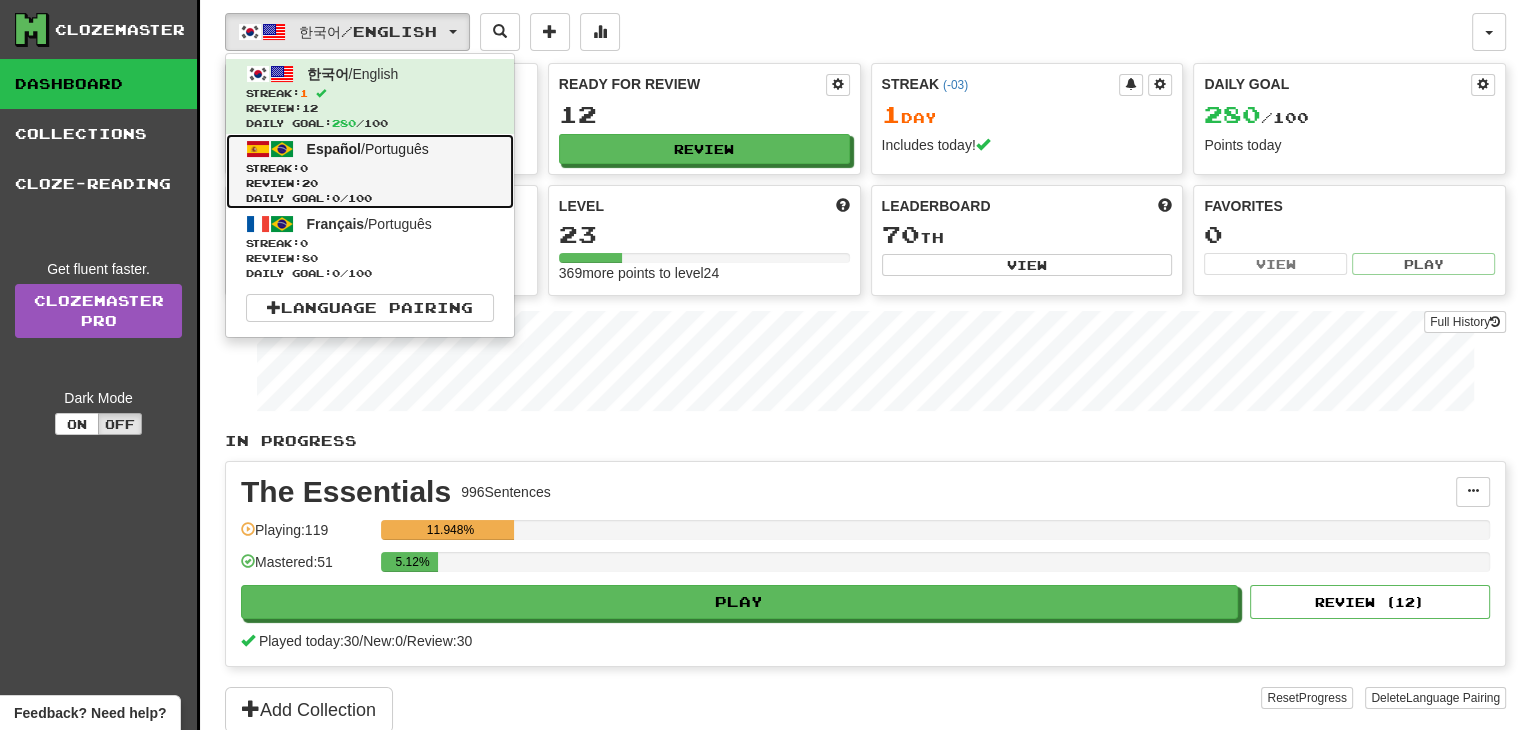 click on "Streak:  0" at bounding box center [370, 168] 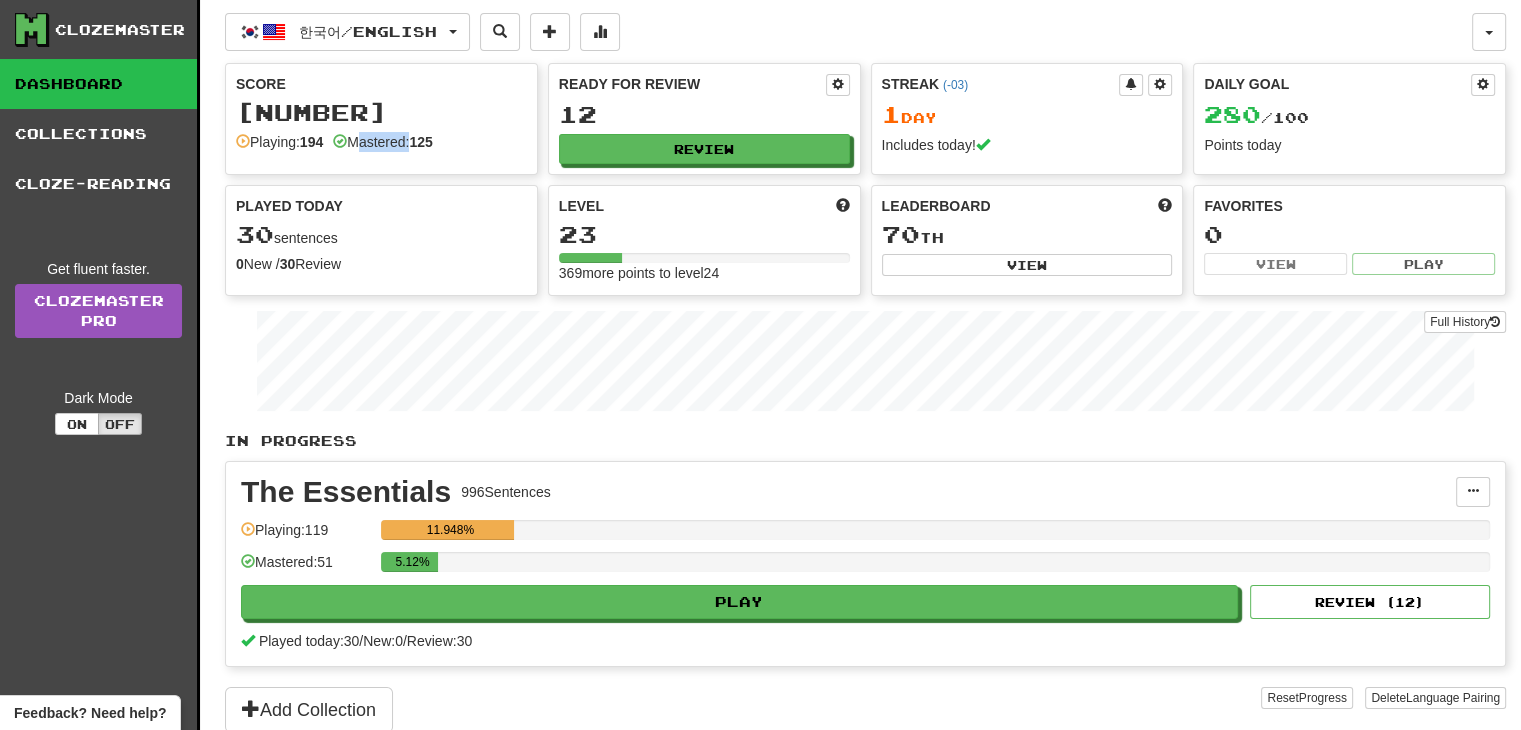click on "Score 6702  Playing:  194  Mastered:  125 Ready for Review 12   Review Streak   ( -03 ) 1  Day Includes today!  Daily Goal 280  /  100 Points today Played Today 30  sentences 0  New /  30  Review Full History  Level 23 369  more points to level  24 Leaderboard 70 th View Favorites 0 View Play" at bounding box center (865, 179) 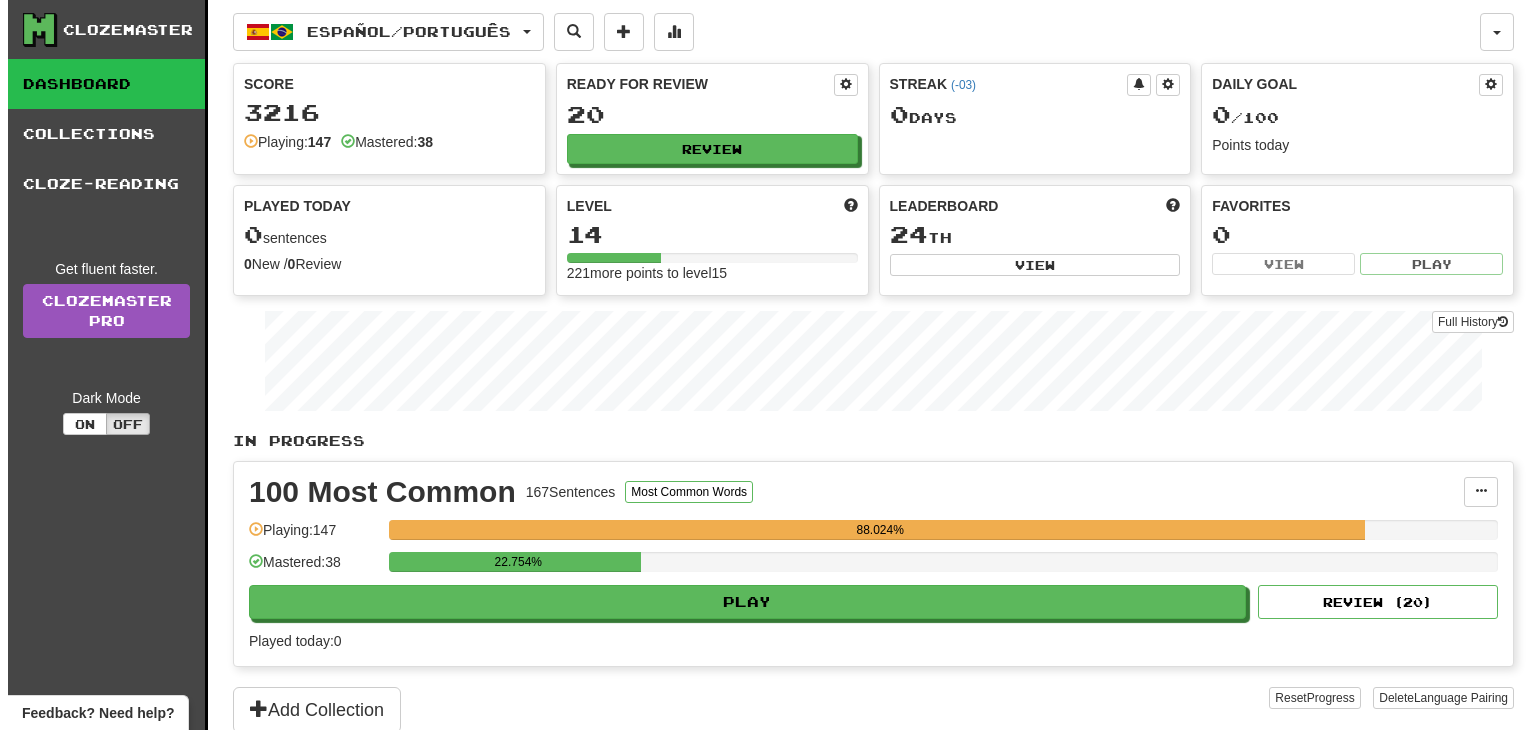 scroll, scrollTop: 0, scrollLeft: 0, axis: both 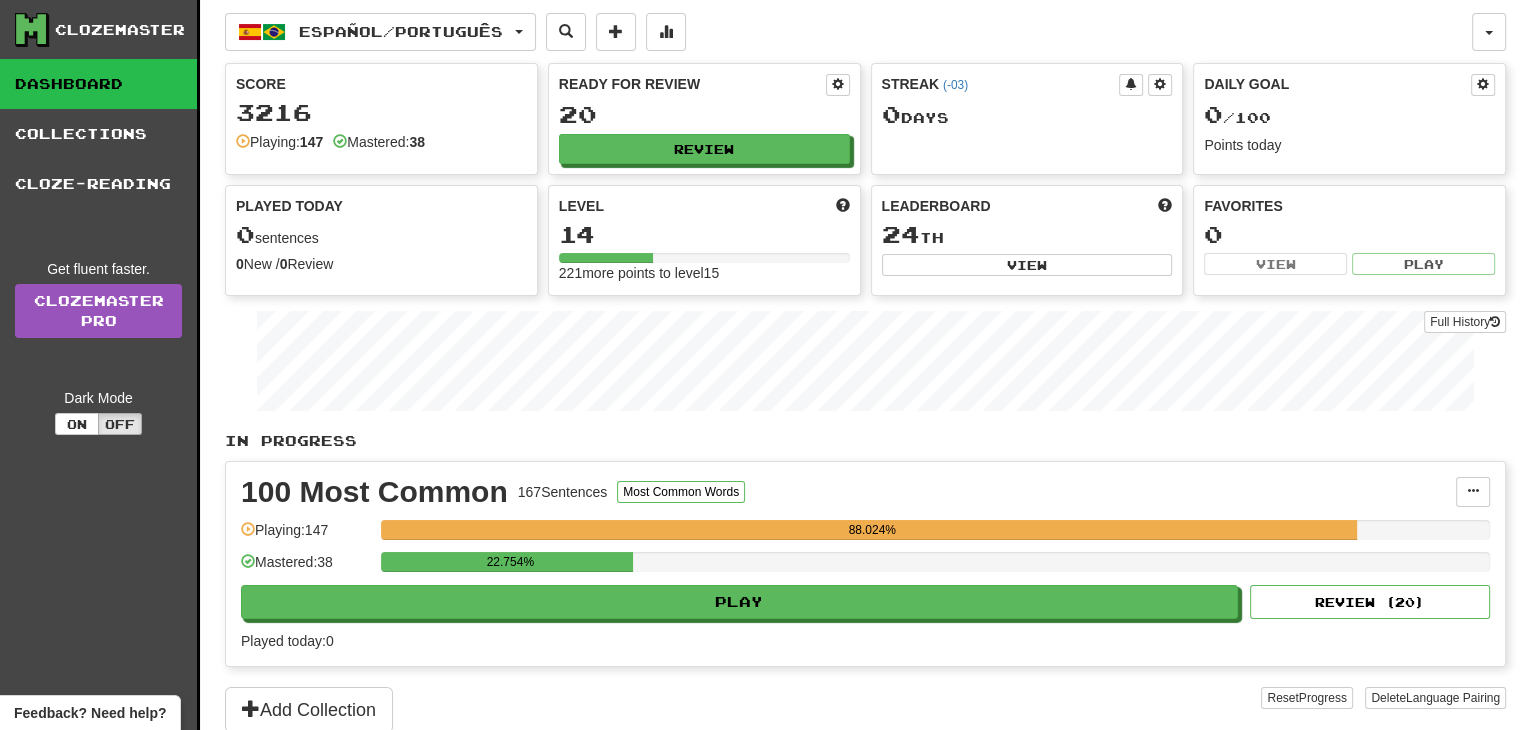 click on "Ready for Review 20   Review" at bounding box center (704, 119) 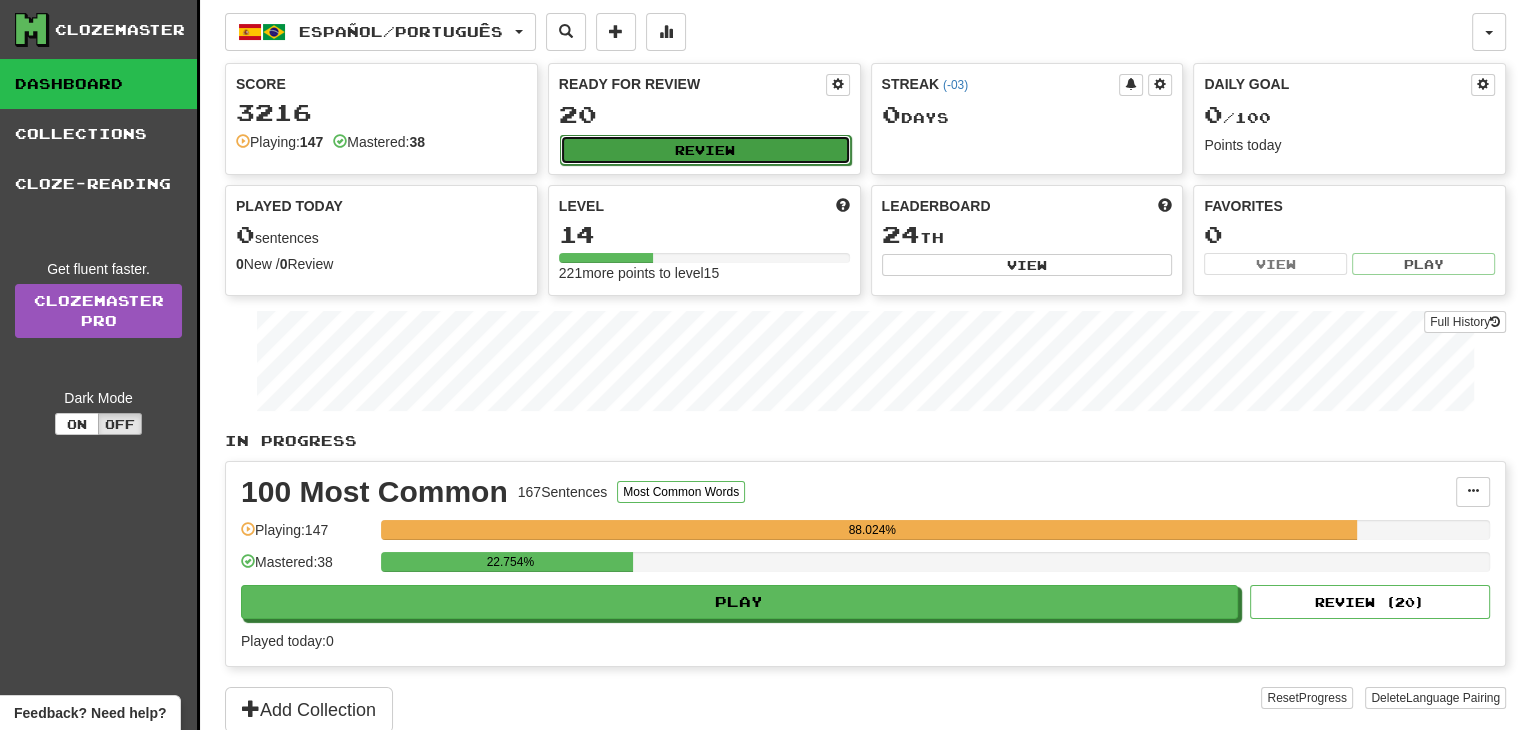 click on "Review" at bounding box center [705, 150] 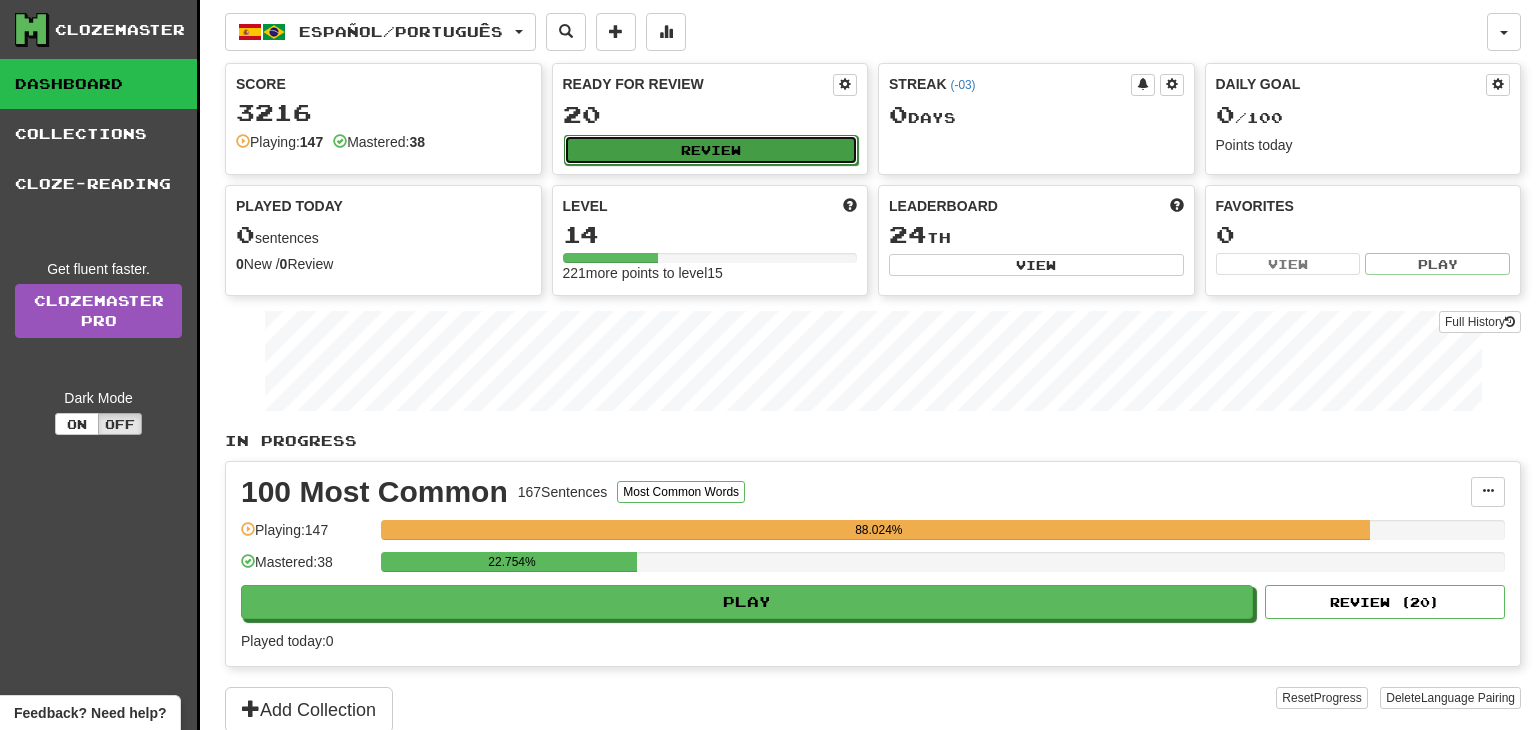 select on "**" 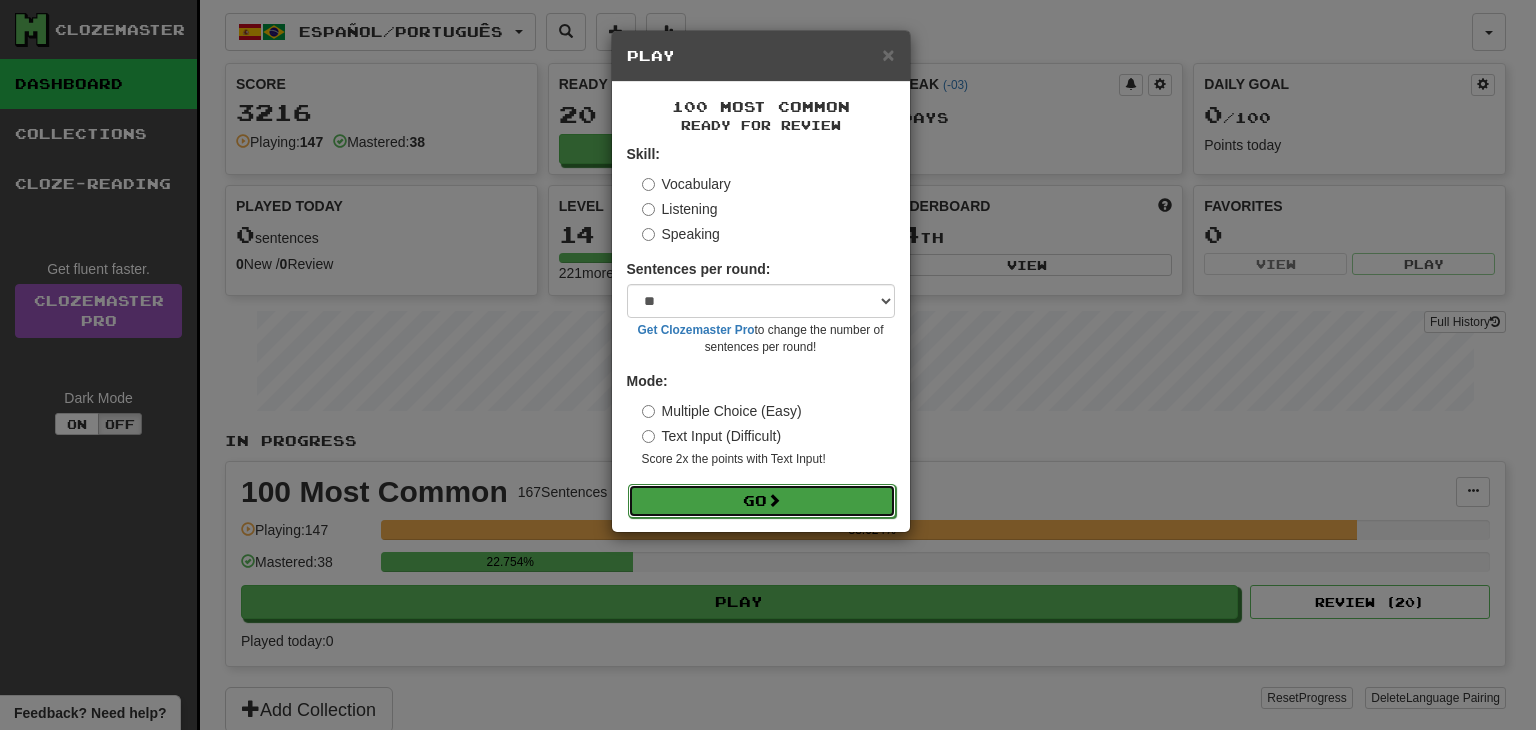 click on "Go" at bounding box center [762, 501] 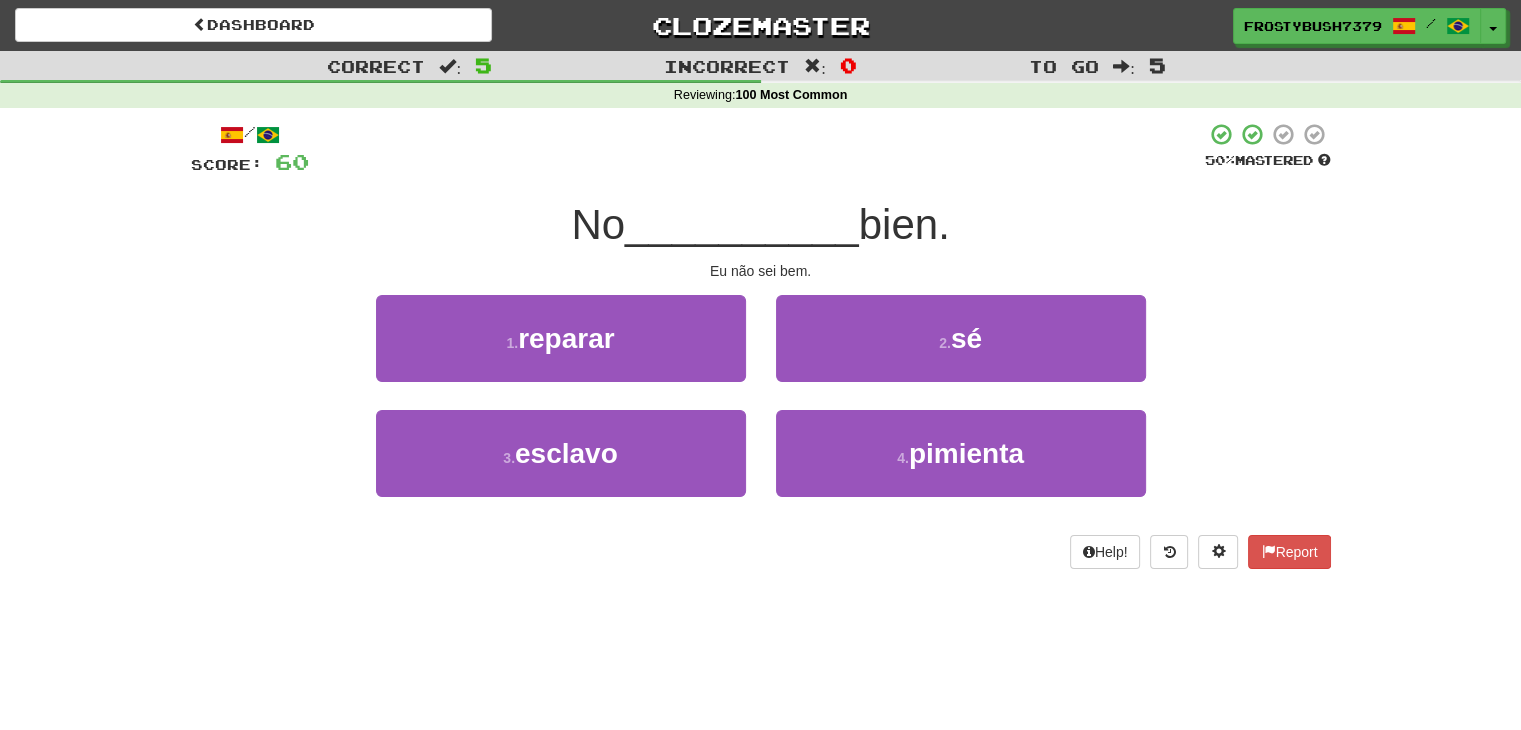 scroll, scrollTop: 40, scrollLeft: 0, axis: vertical 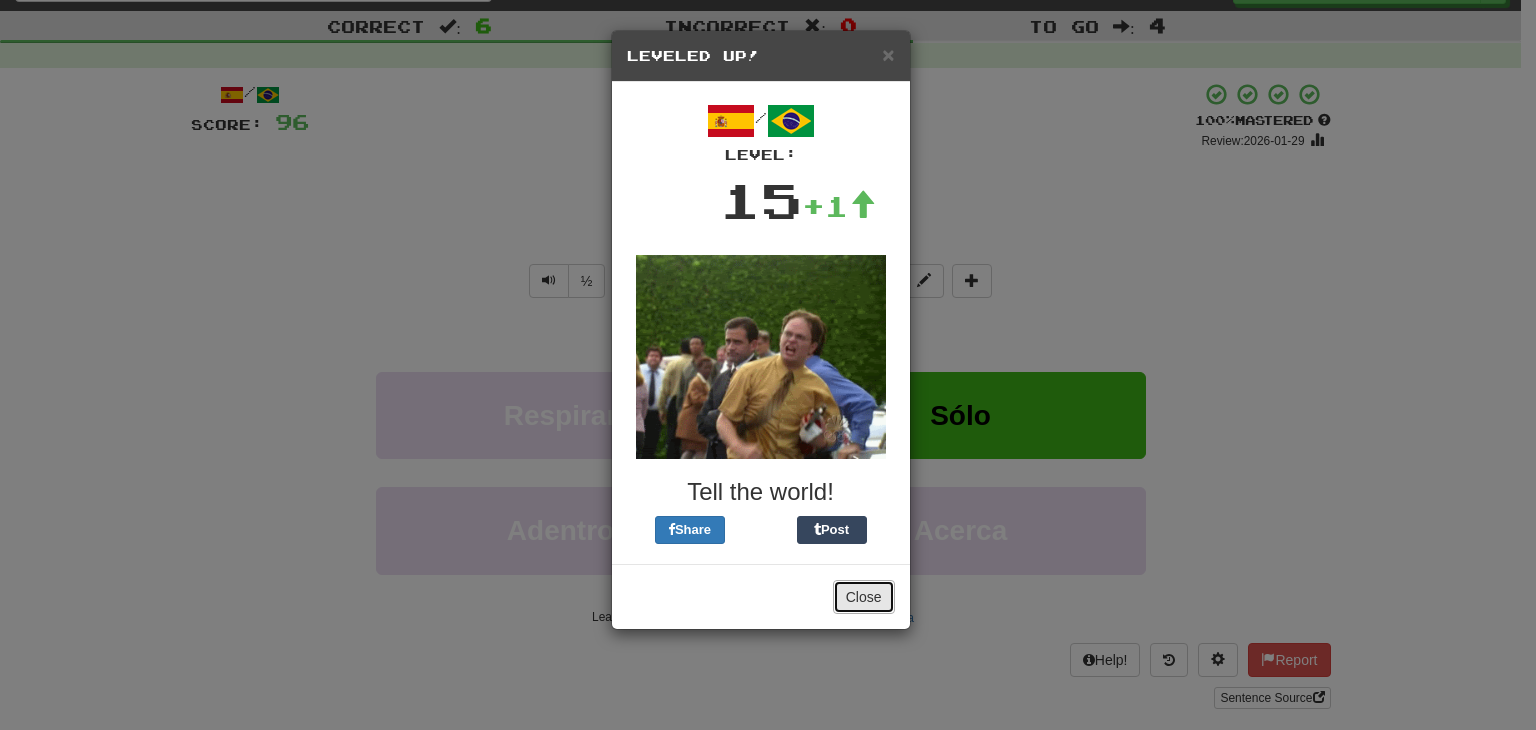 click on "Close" at bounding box center [864, 597] 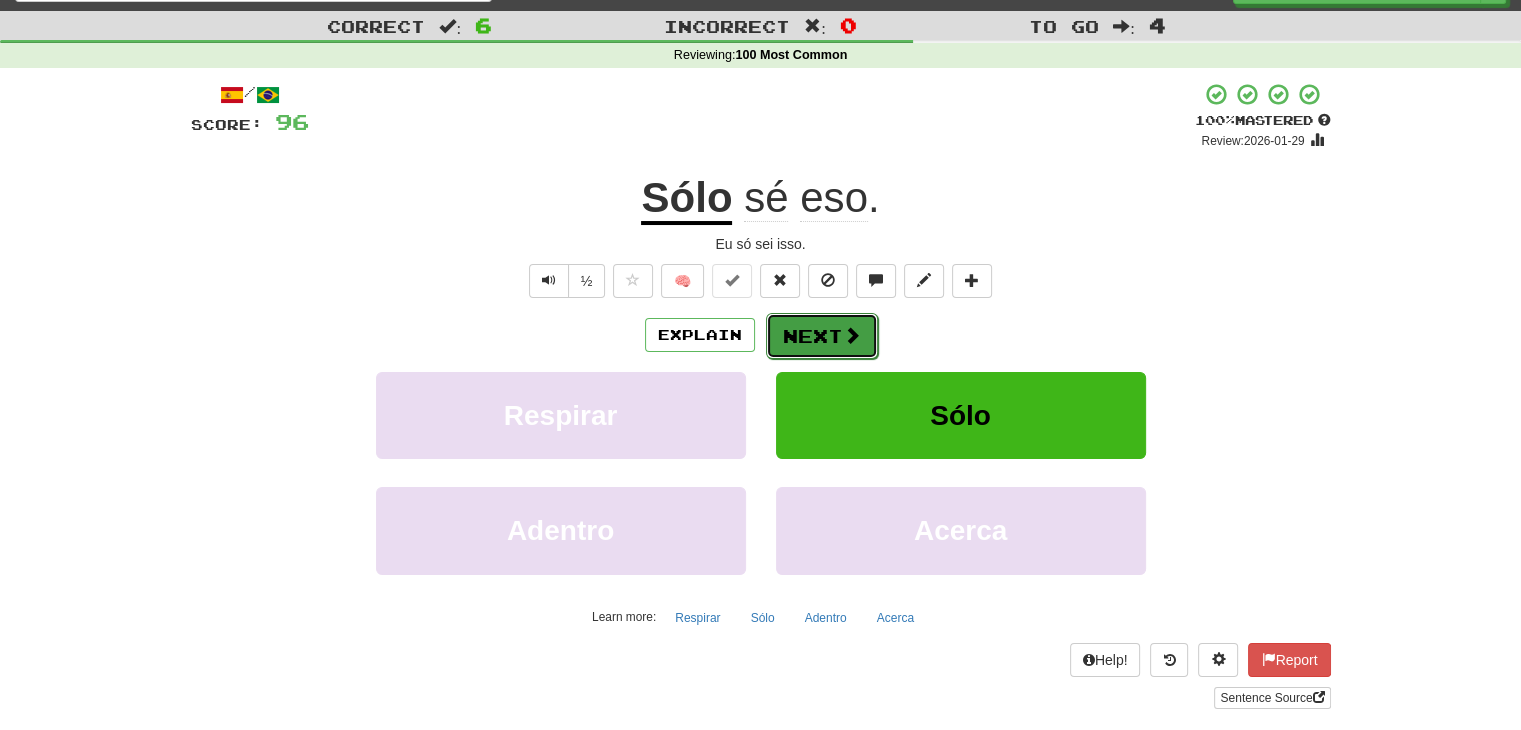 click on "Next" at bounding box center (822, 336) 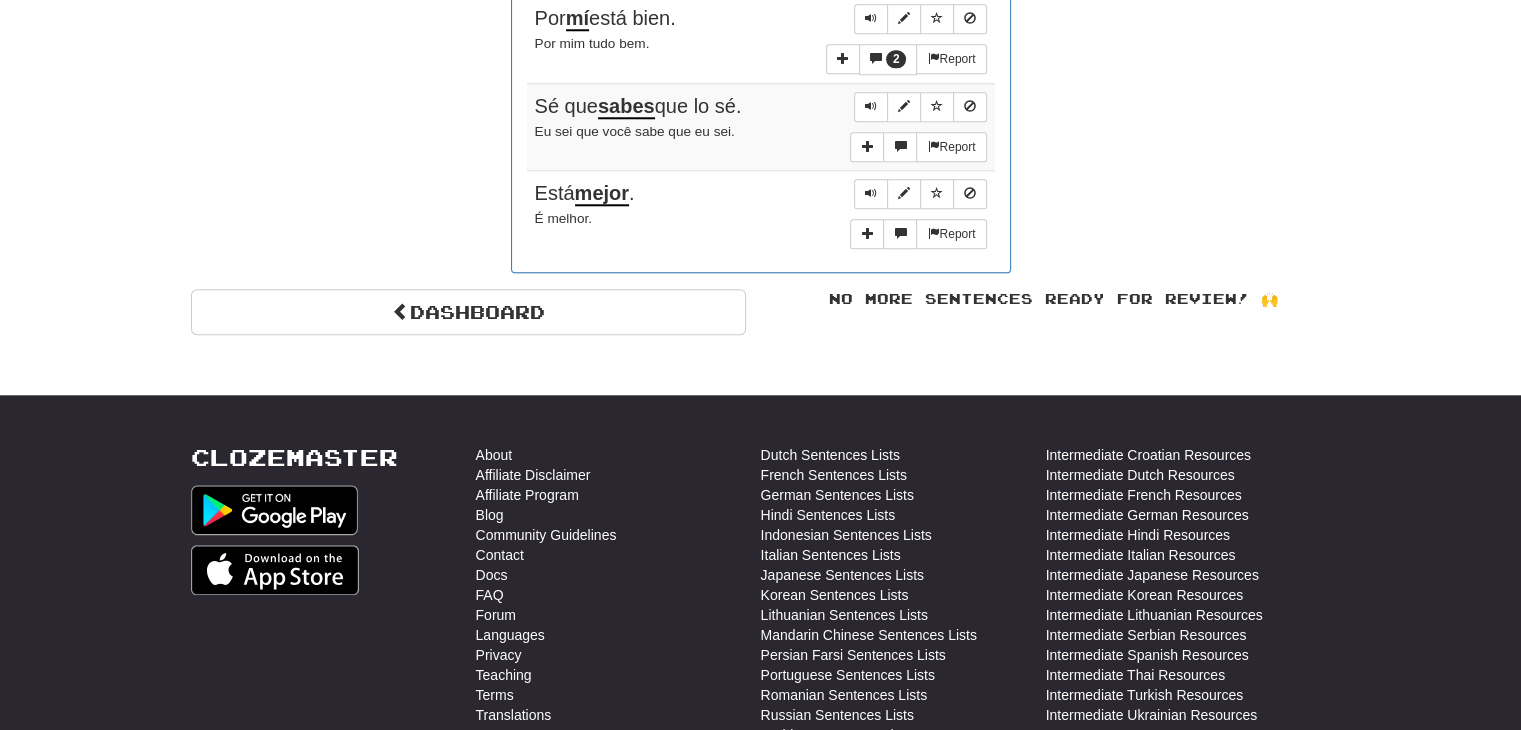 scroll, scrollTop: 1974, scrollLeft: 0, axis: vertical 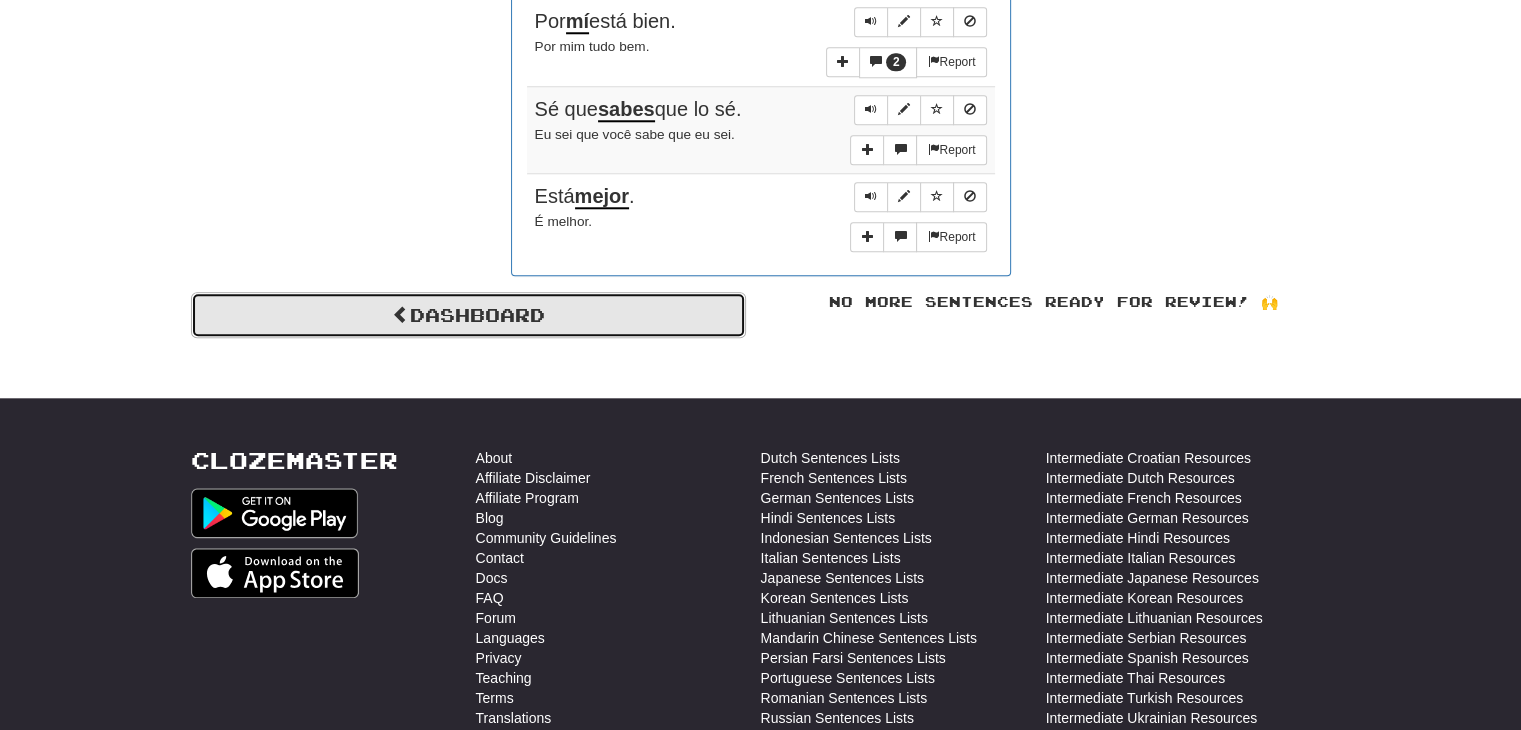 click on "Dashboard" at bounding box center [468, 315] 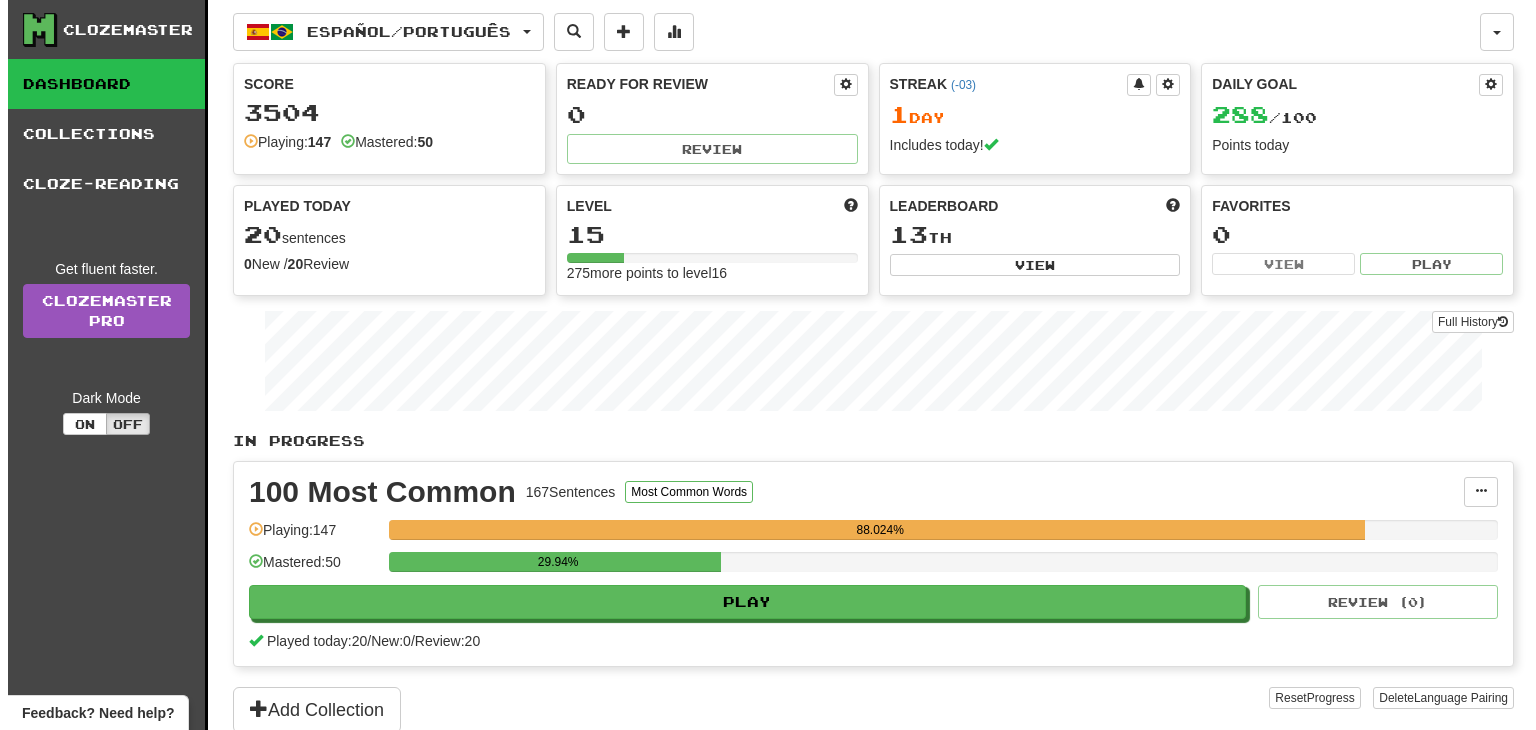 scroll, scrollTop: 0, scrollLeft: 0, axis: both 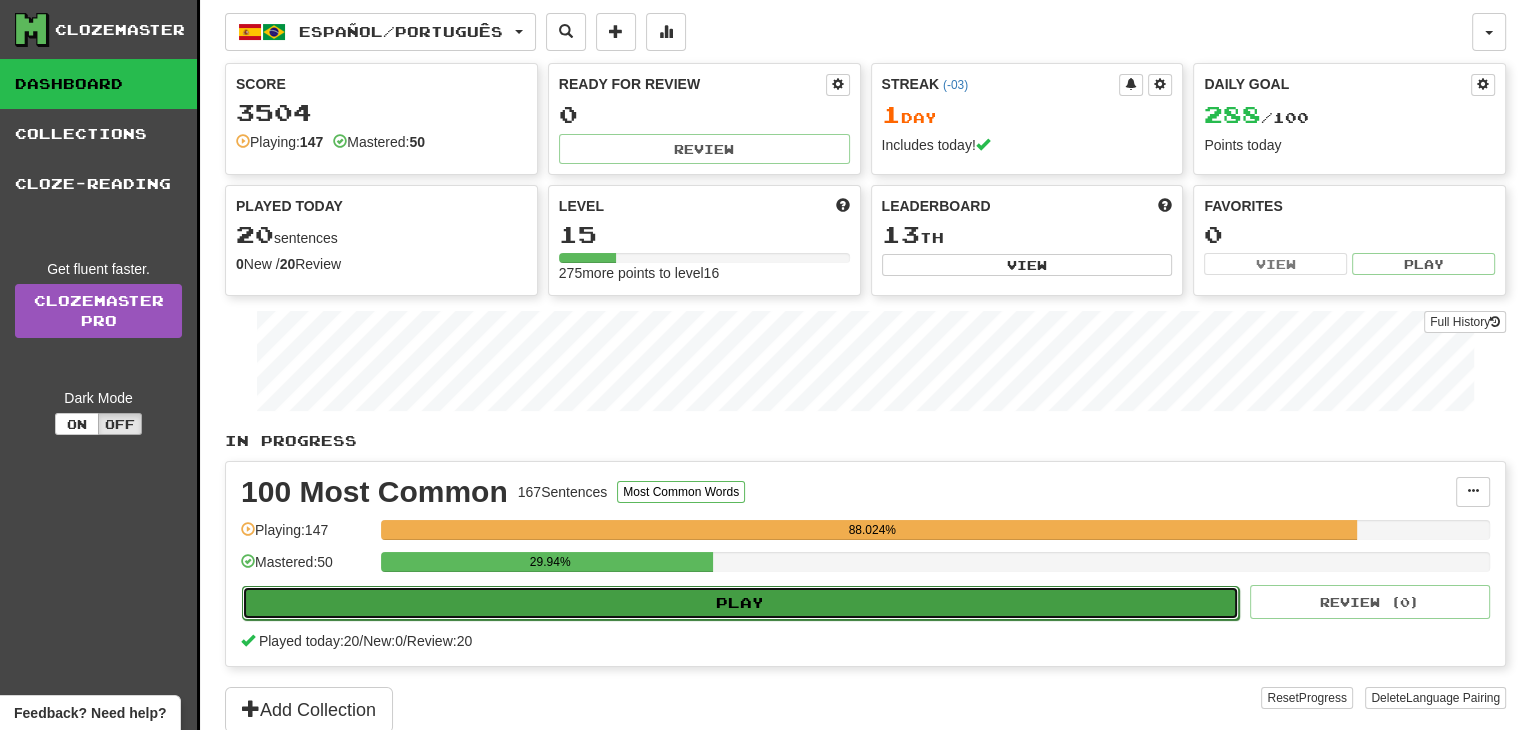 click on "Play" at bounding box center (740, 603) 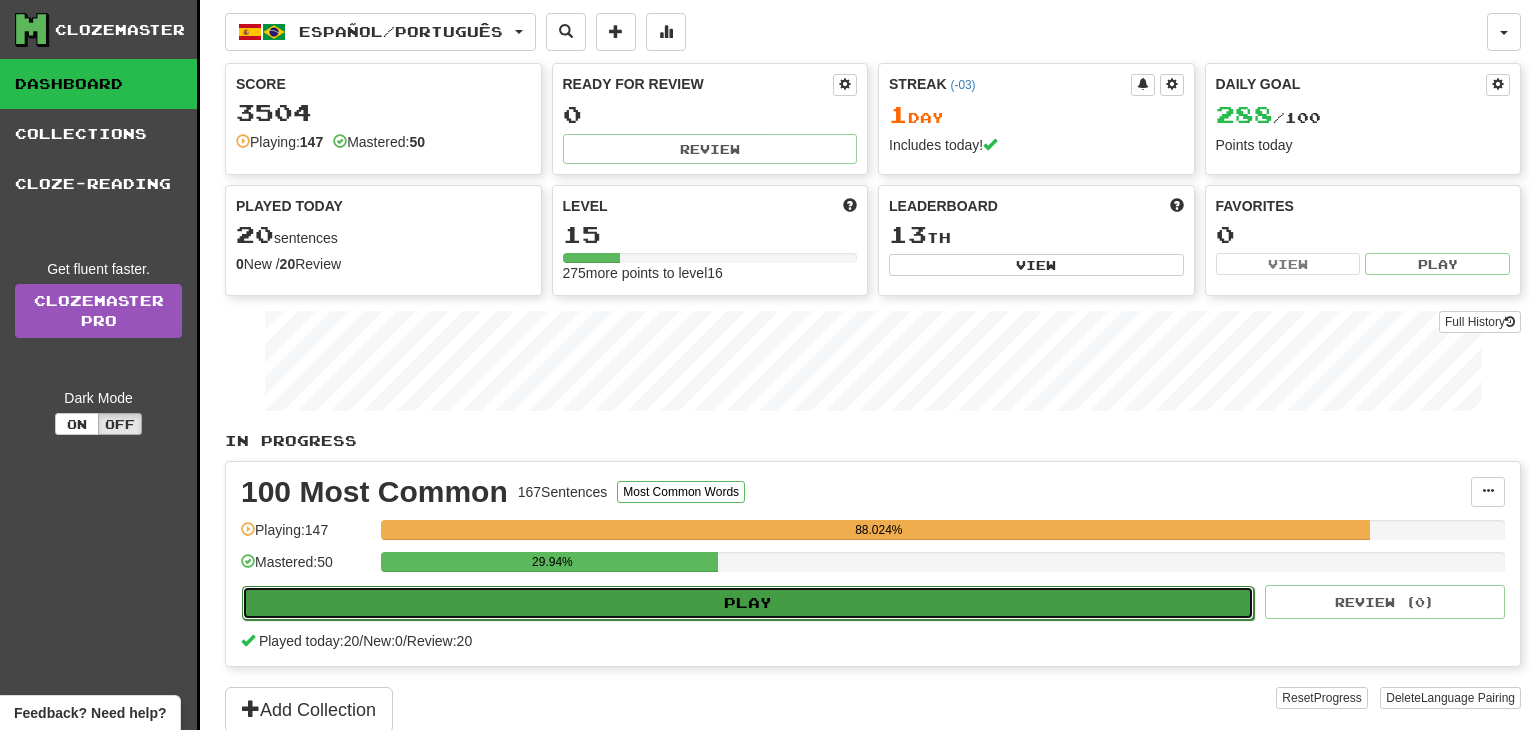 select on "**" 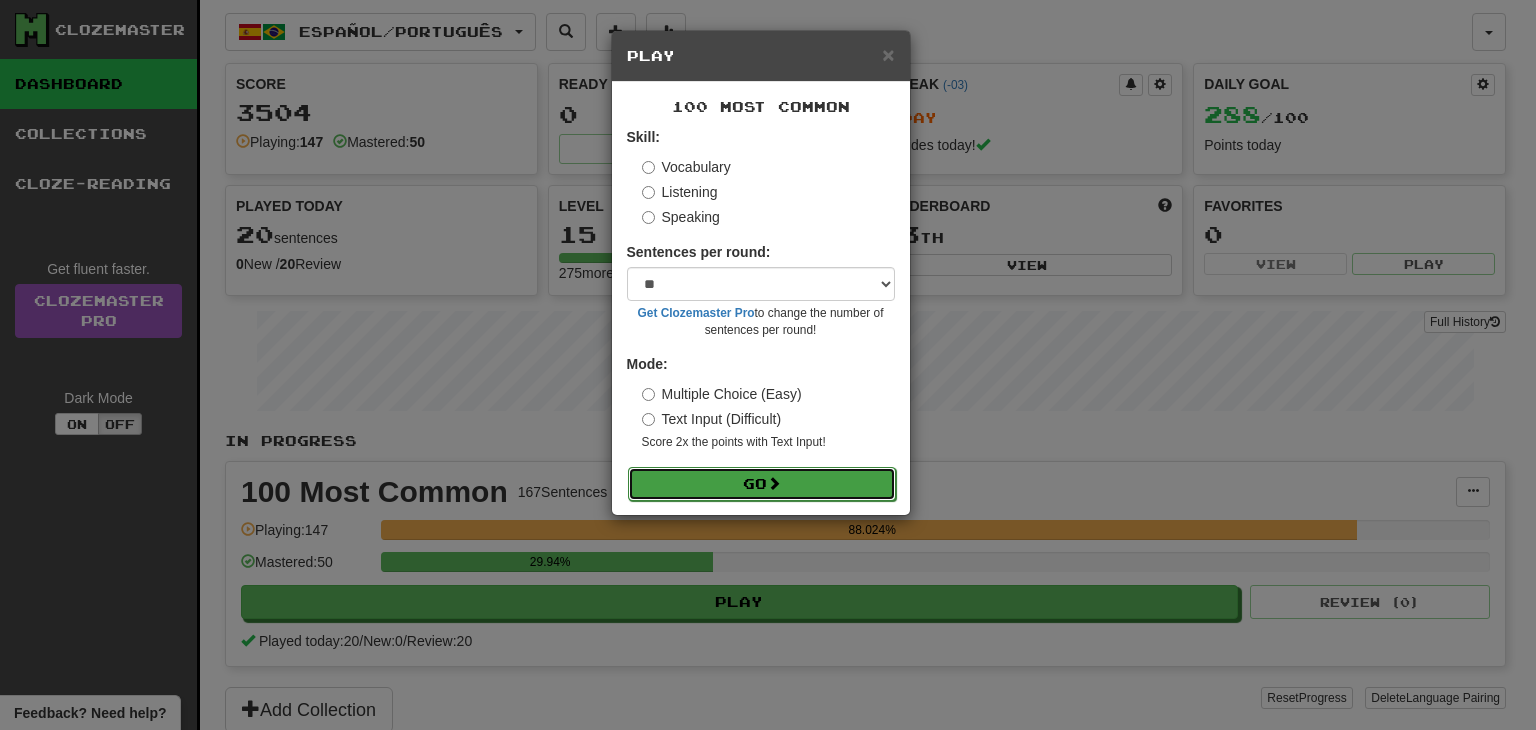 click on "Go" at bounding box center [762, 484] 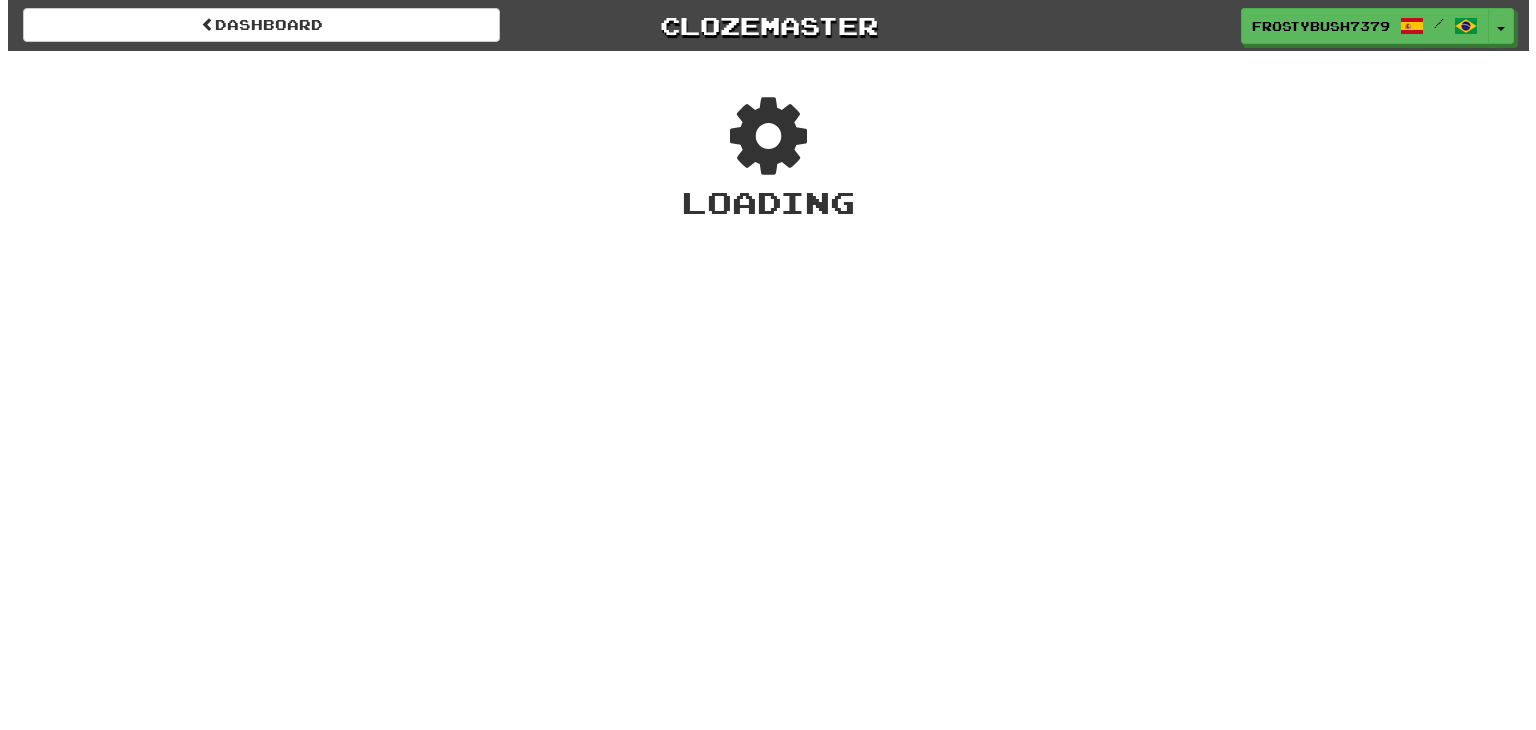scroll, scrollTop: 0, scrollLeft: 0, axis: both 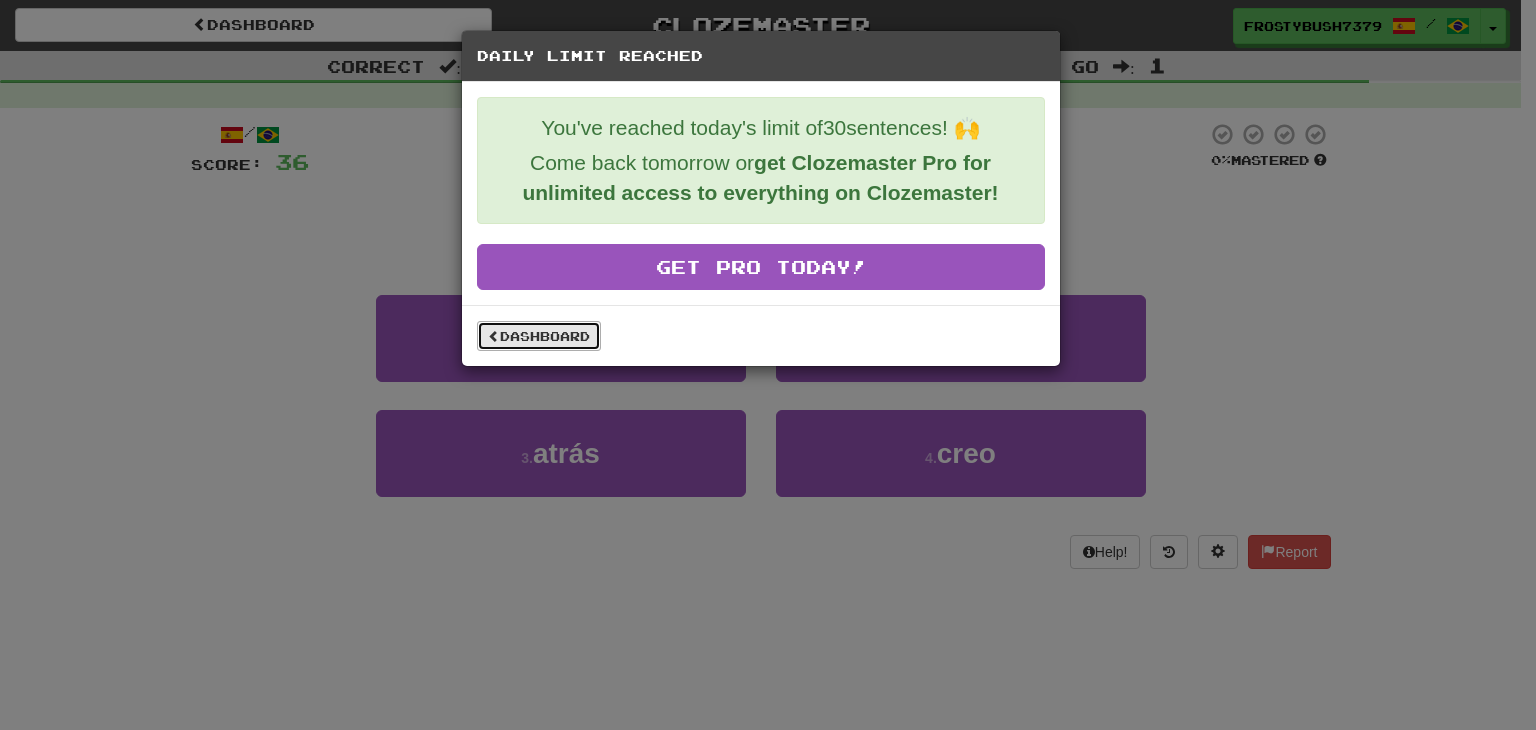 click on "Dashboard" at bounding box center [539, 336] 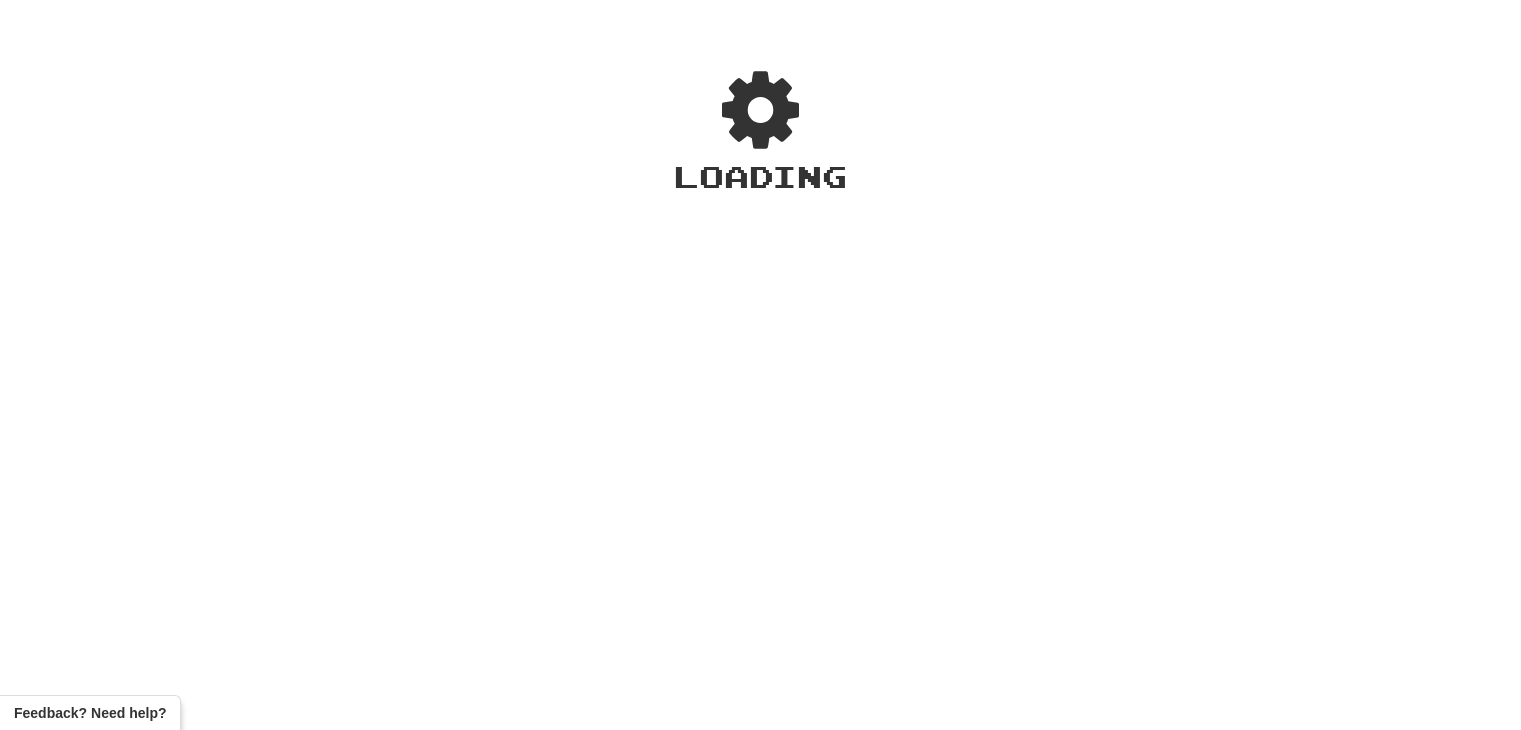 scroll, scrollTop: 0, scrollLeft: 0, axis: both 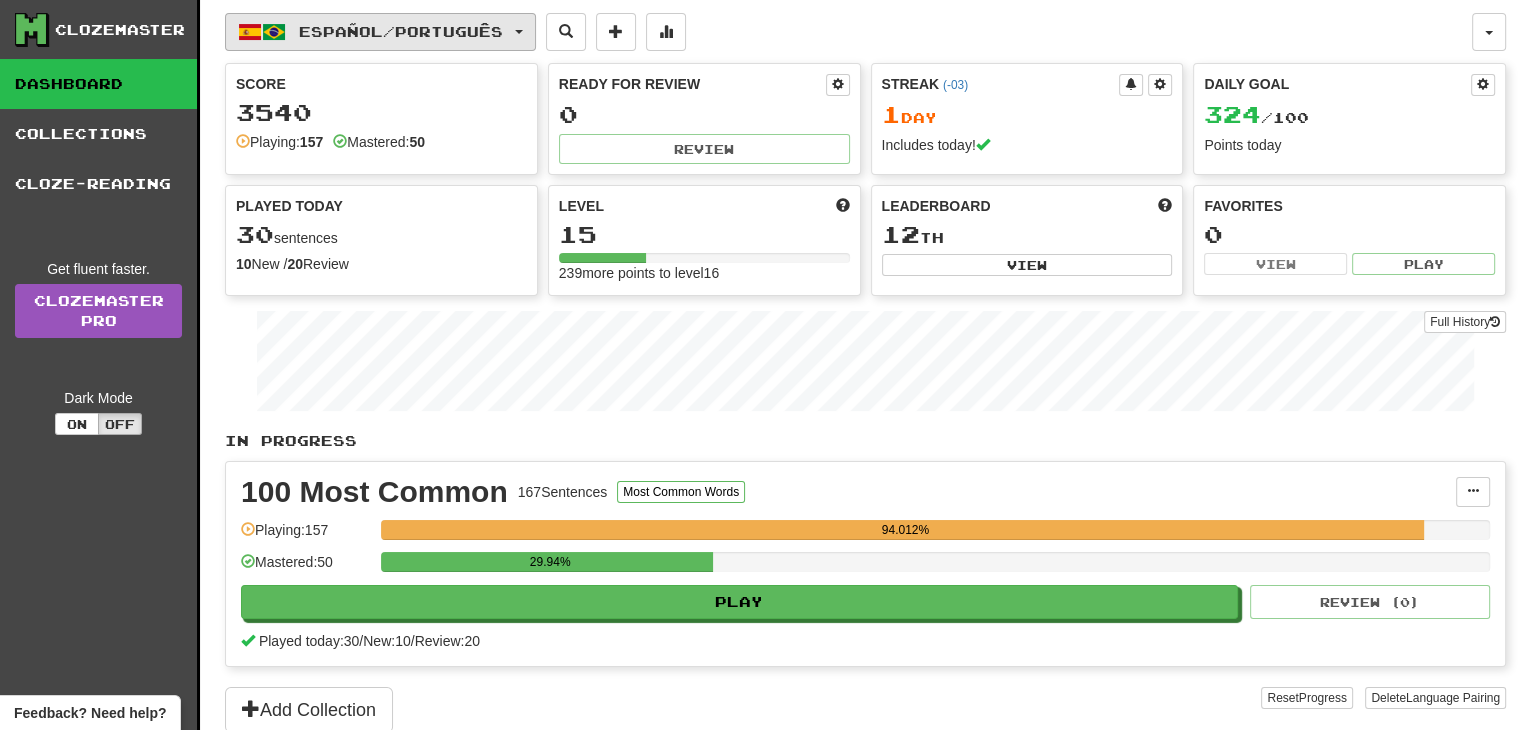 click on "Español  /  Português" at bounding box center (401, 31) 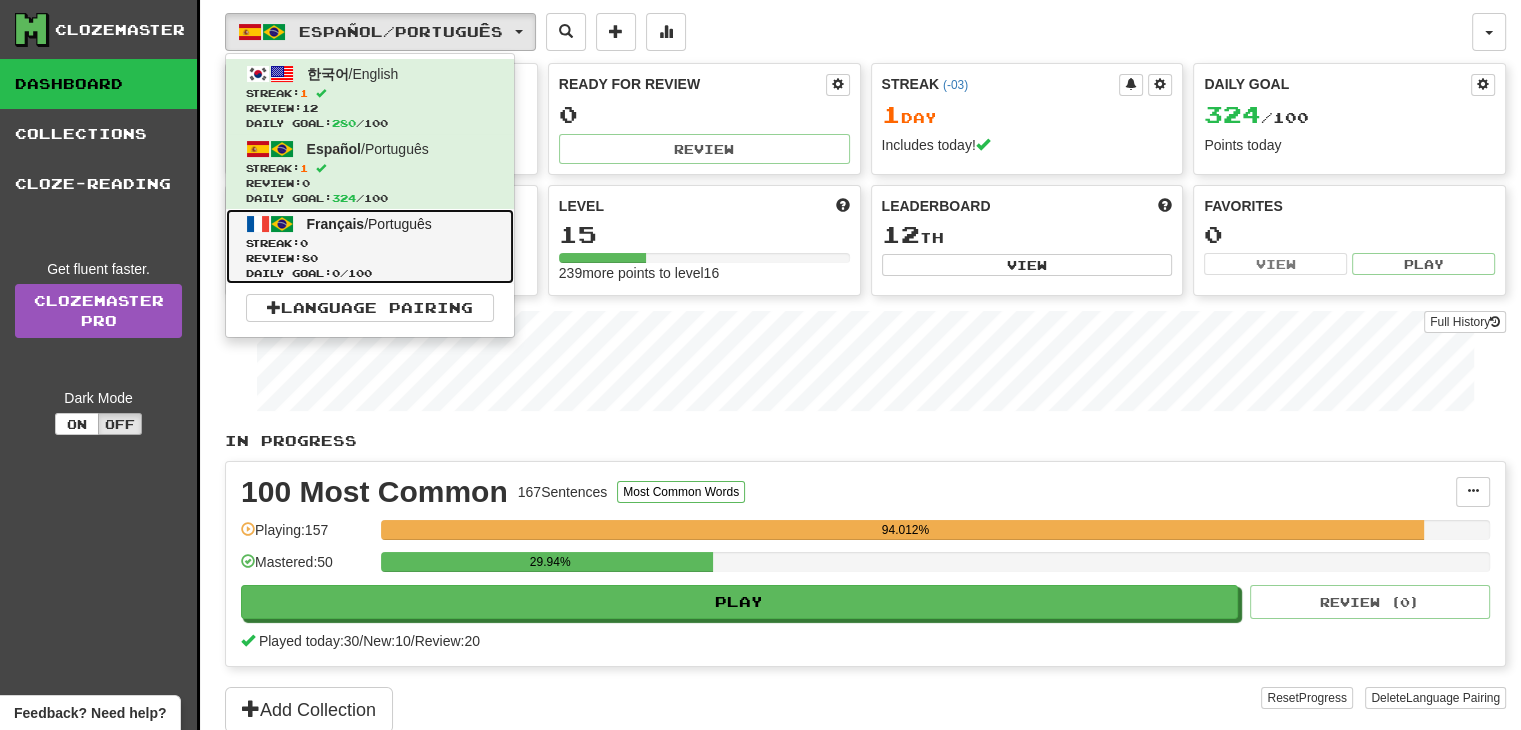 click on "Streak:  0" at bounding box center [370, 243] 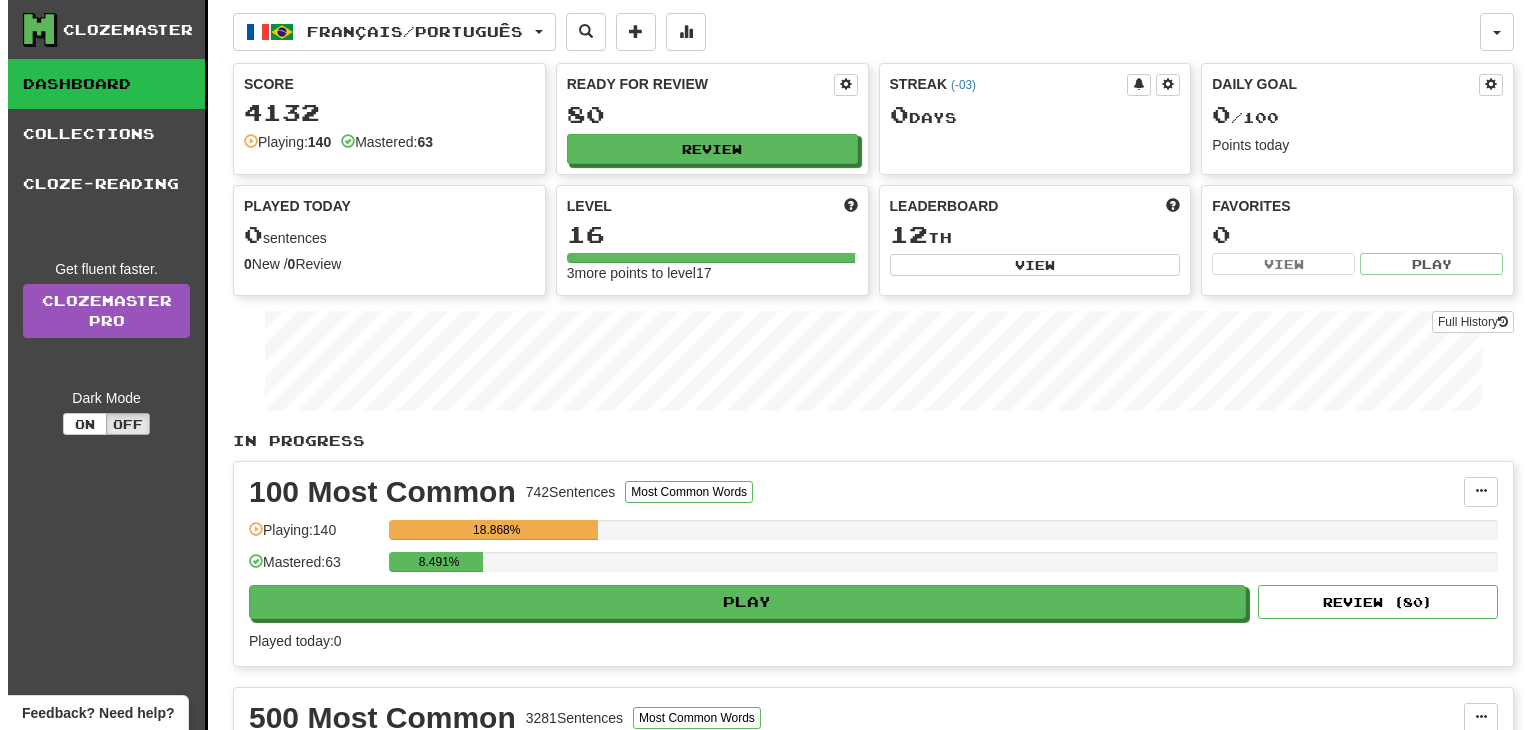 scroll, scrollTop: 0, scrollLeft: 0, axis: both 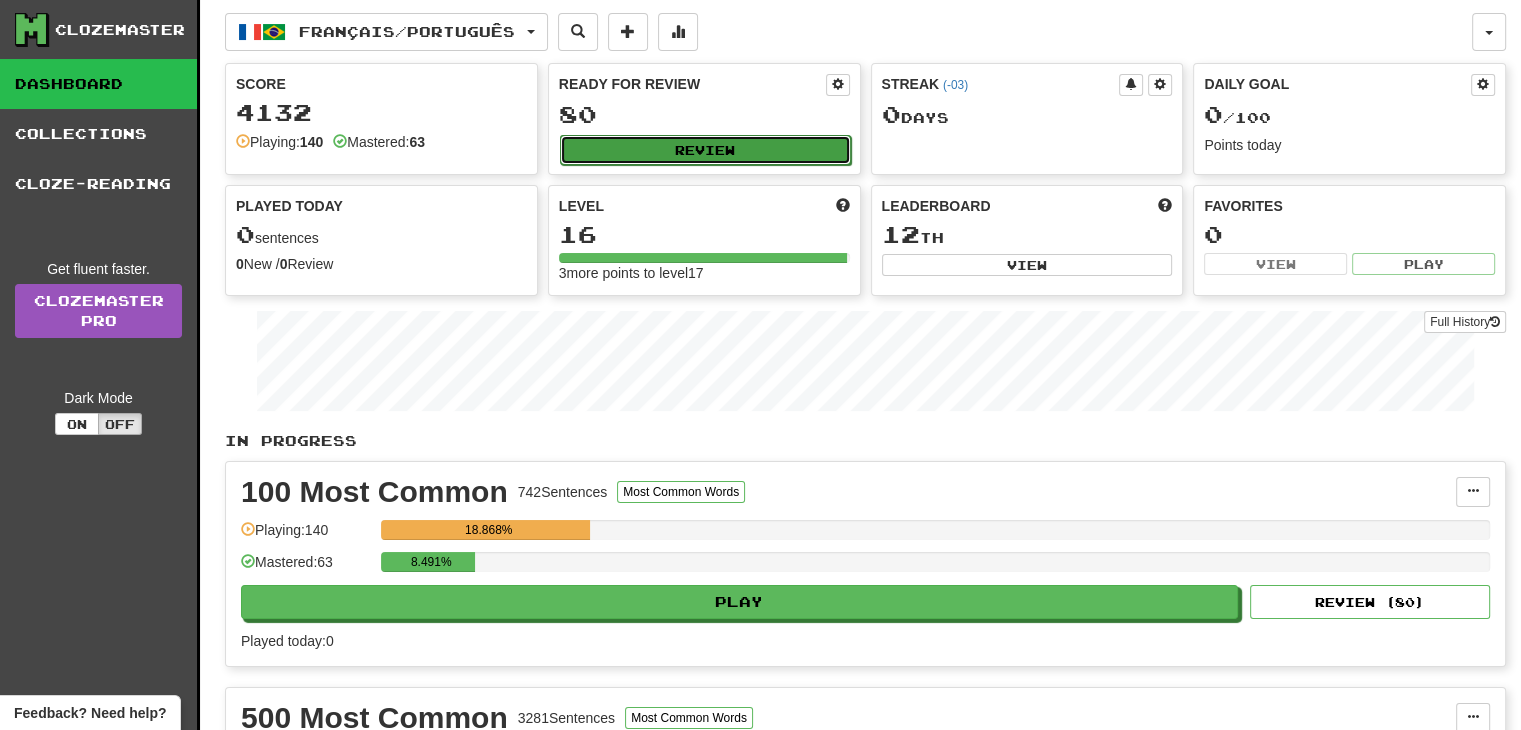 click on "Review" at bounding box center (705, 150) 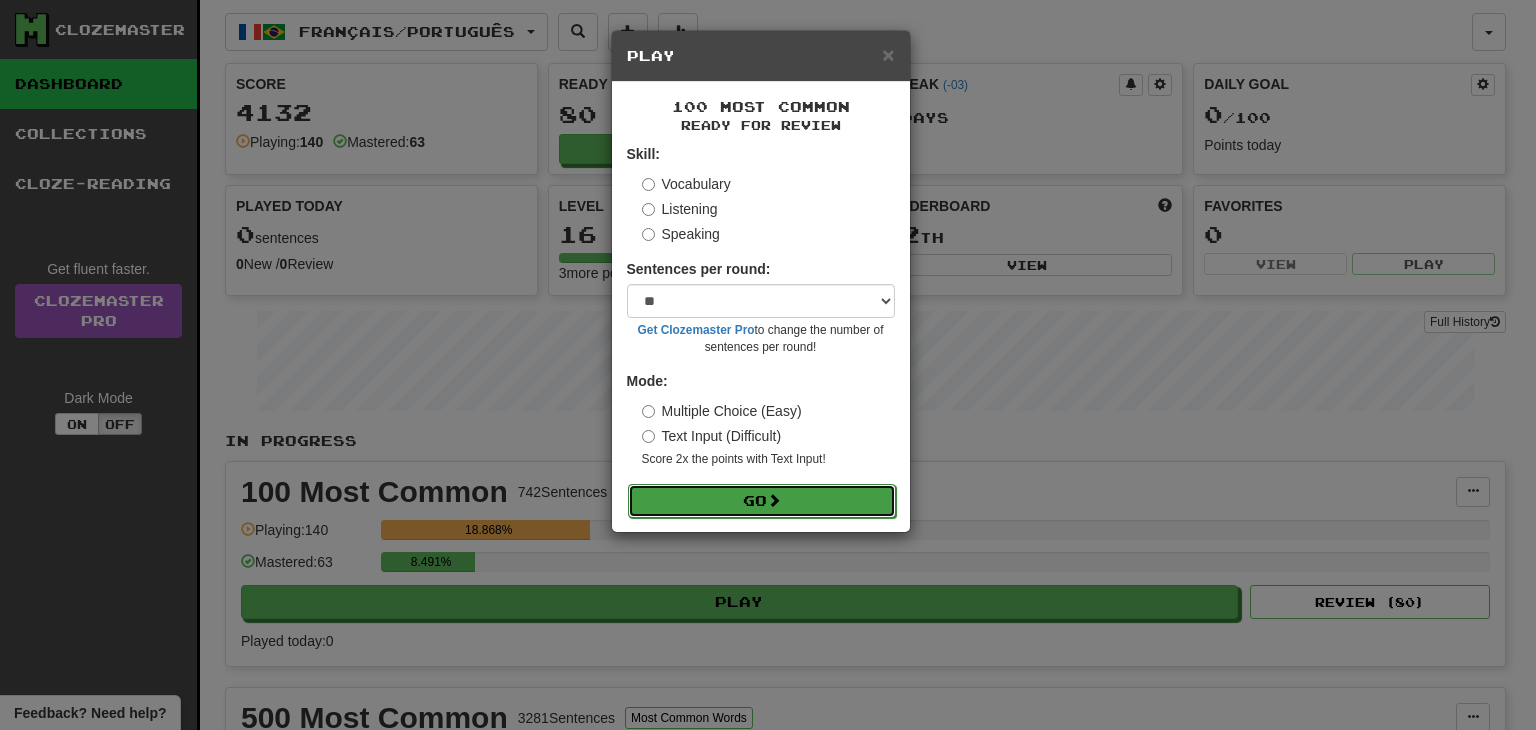 click on "Go" at bounding box center [762, 501] 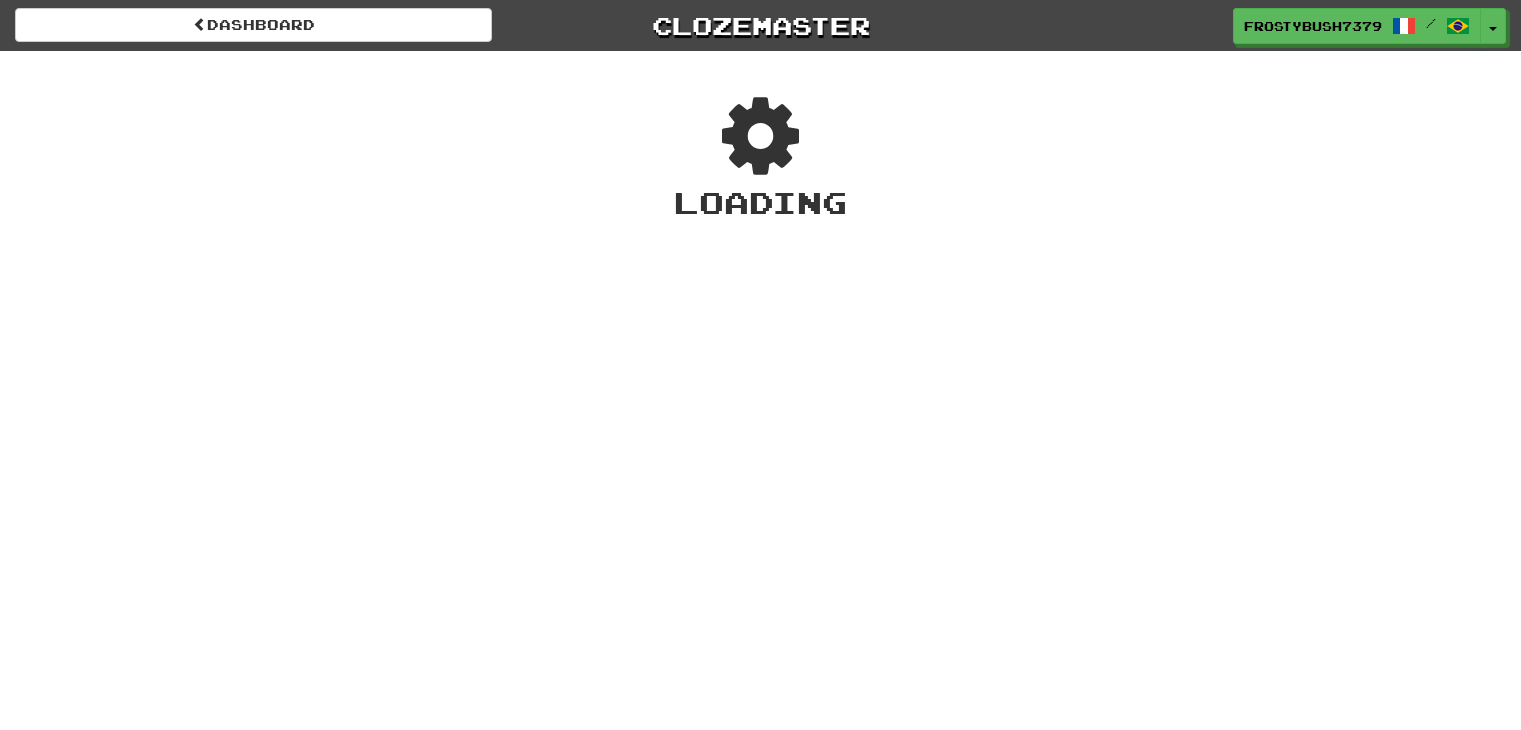 scroll, scrollTop: 0, scrollLeft: 0, axis: both 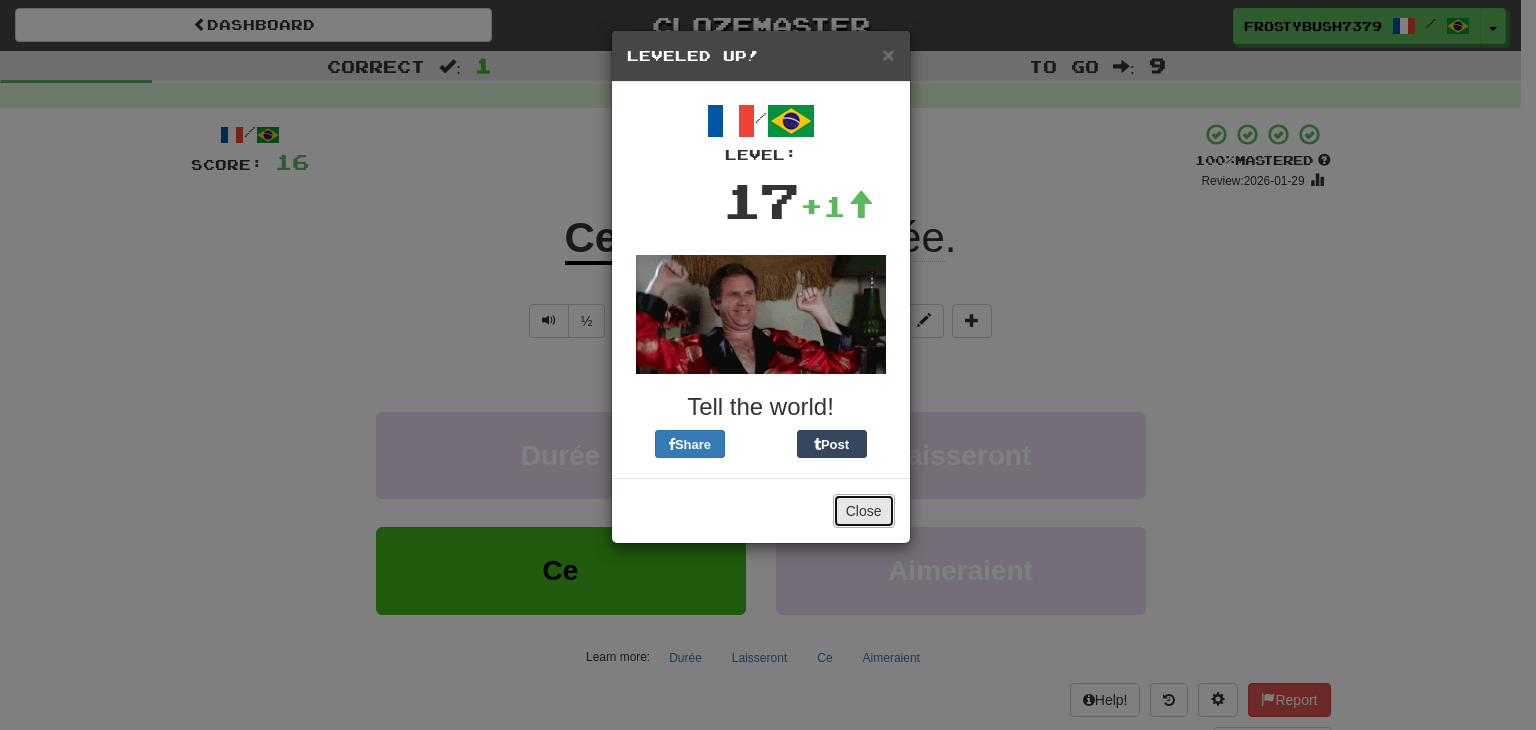 click on "Close" at bounding box center [864, 511] 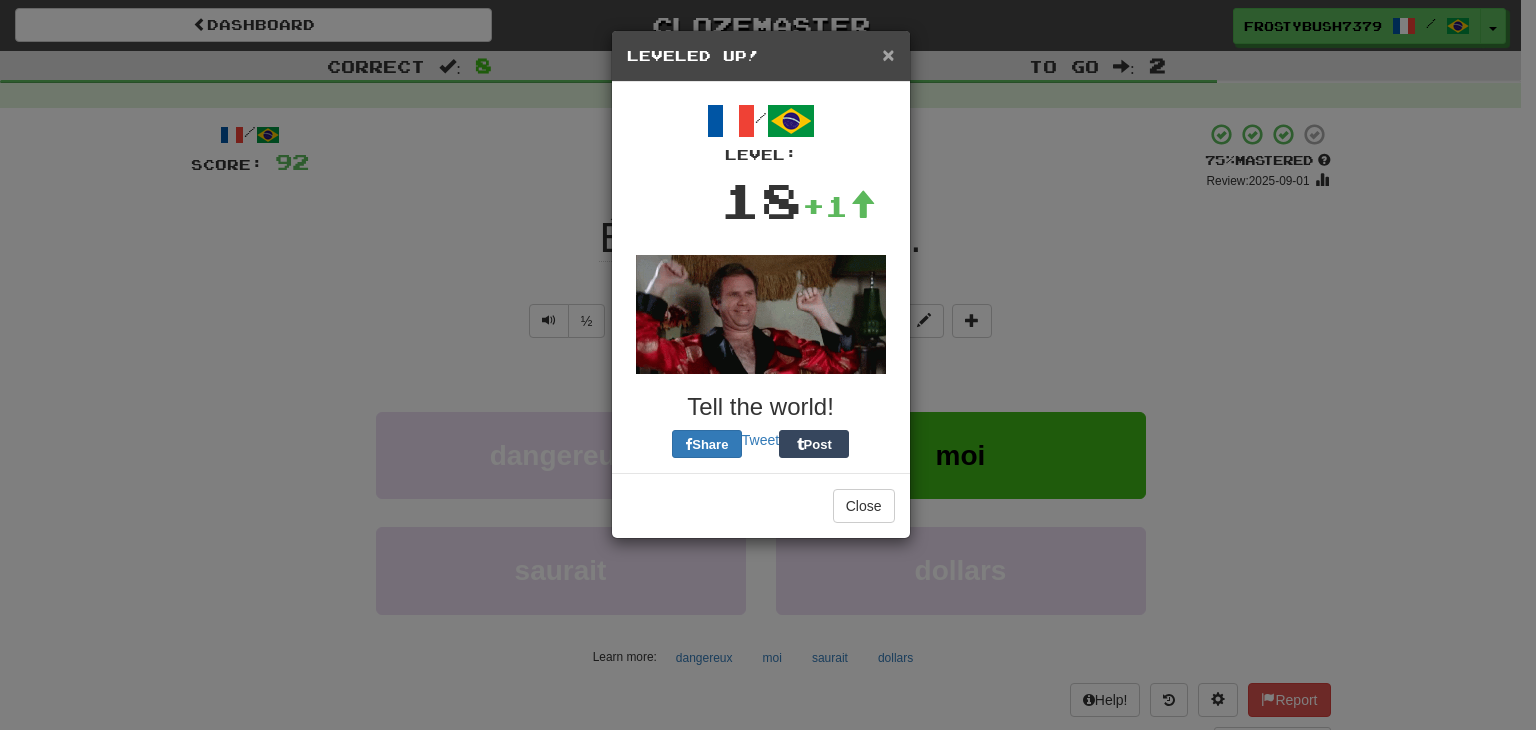 click on "×" at bounding box center (888, 54) 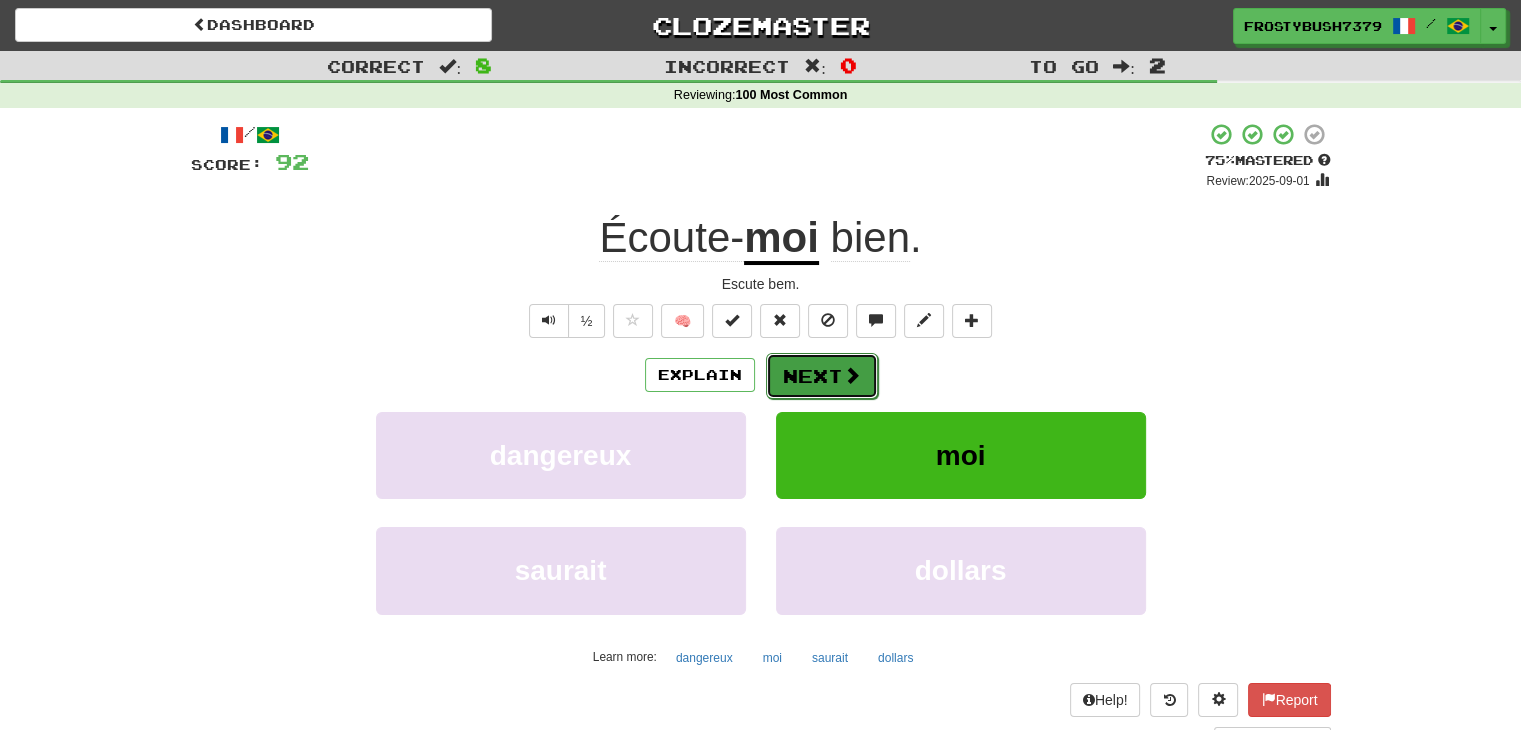 click on "Next" at bounding box center [822, 376] 